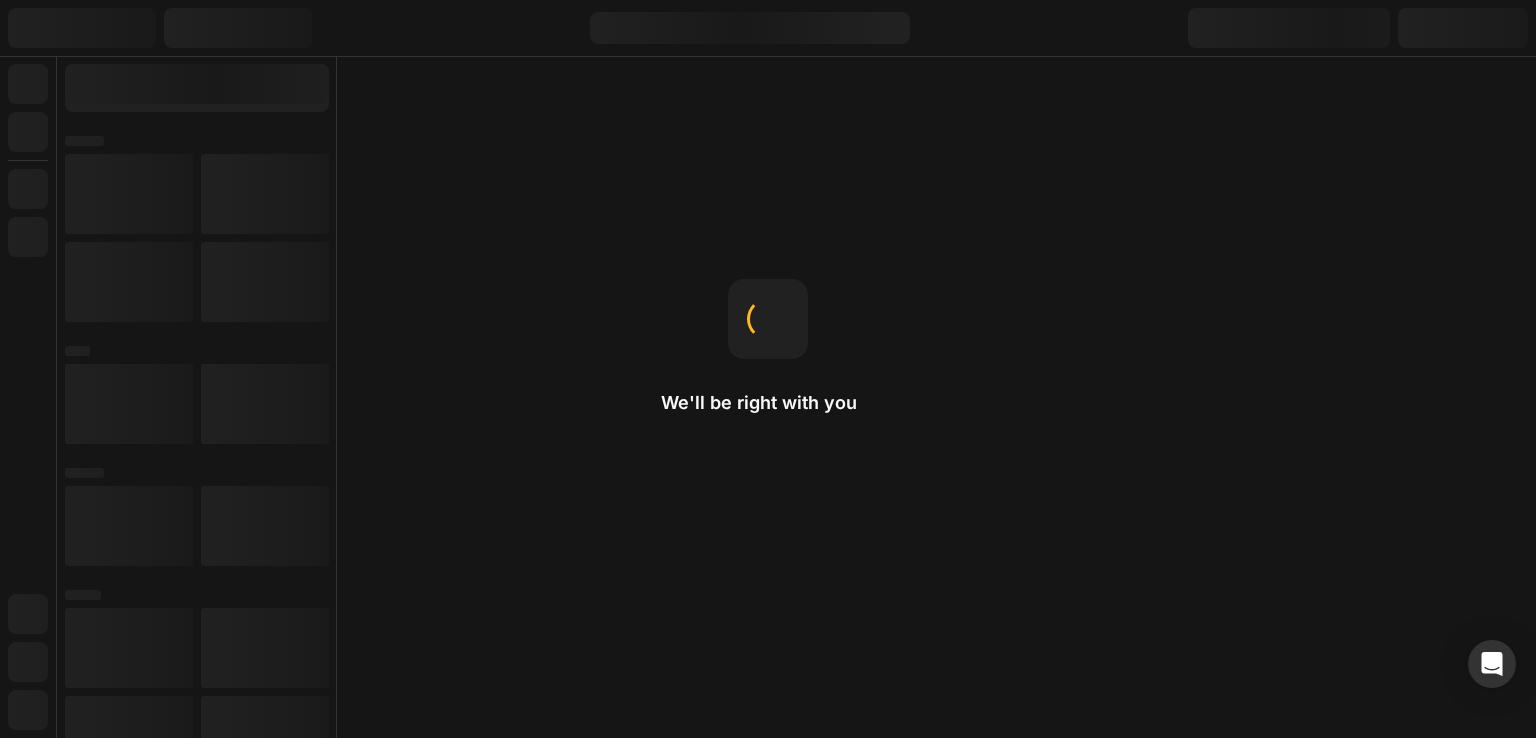 scroll, scrollTop: 0, scrollLeft: 0, axis: both 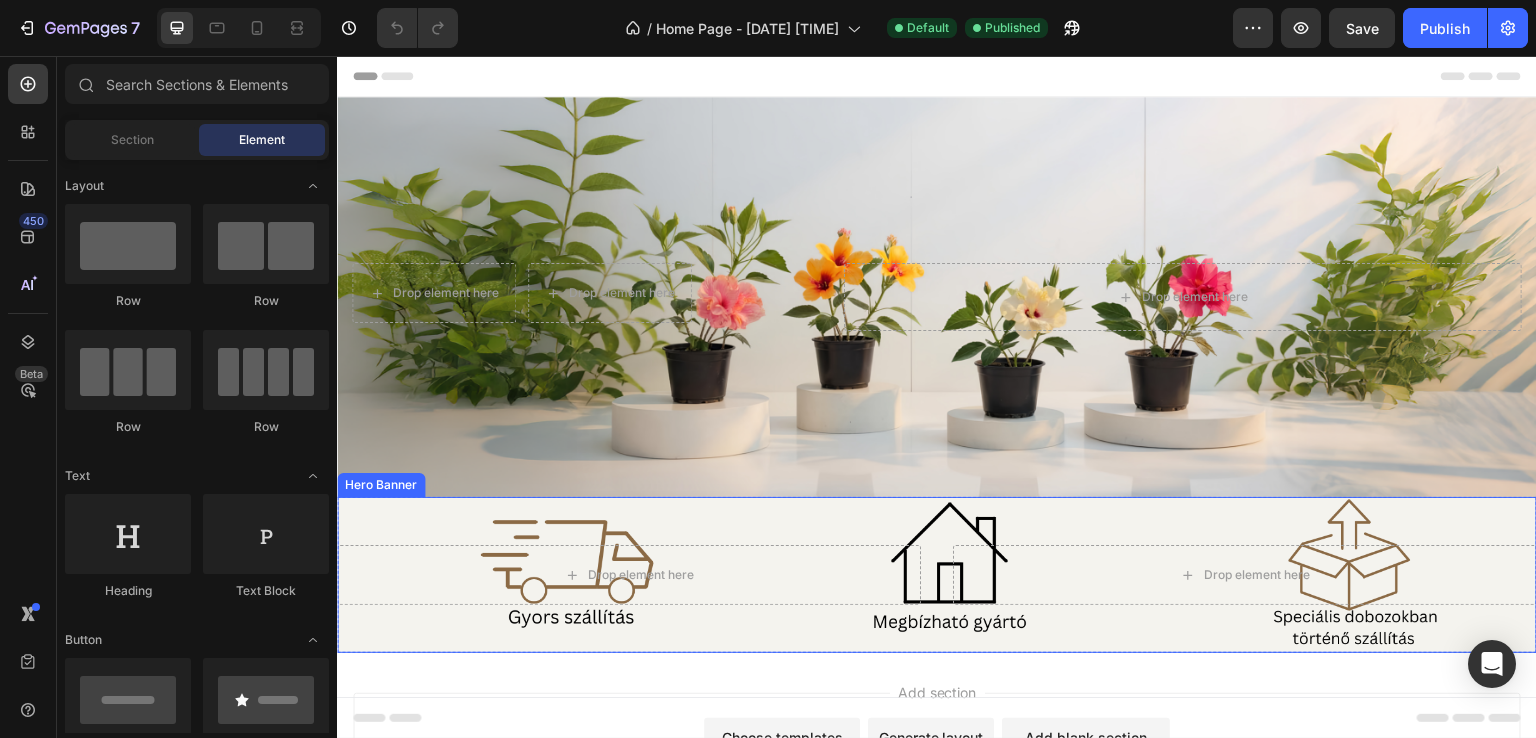click on "Drop element here
Drop element here" at bounding box center [937, 575] 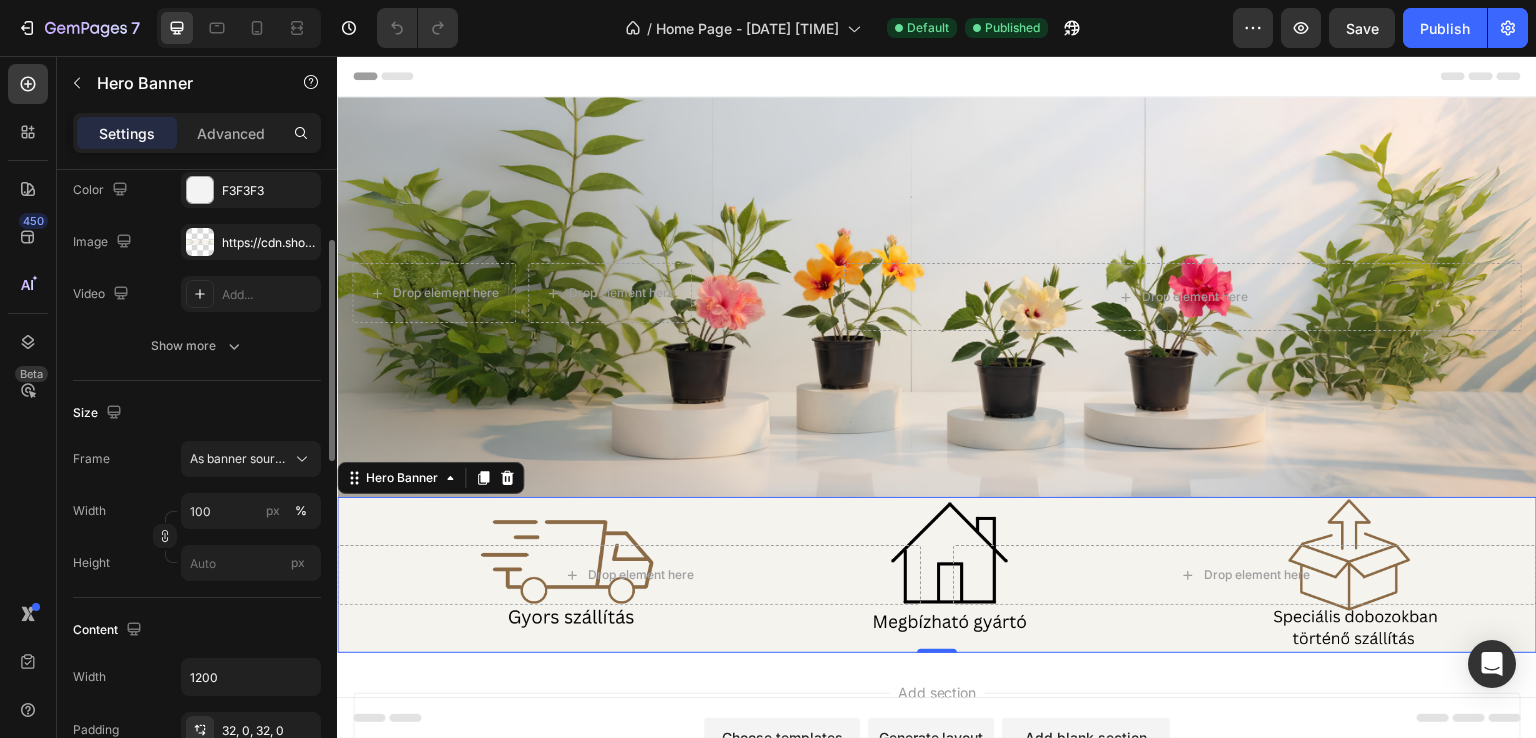 scroll, scrollTop: 265, scrollLeft: 0, axis: vertical 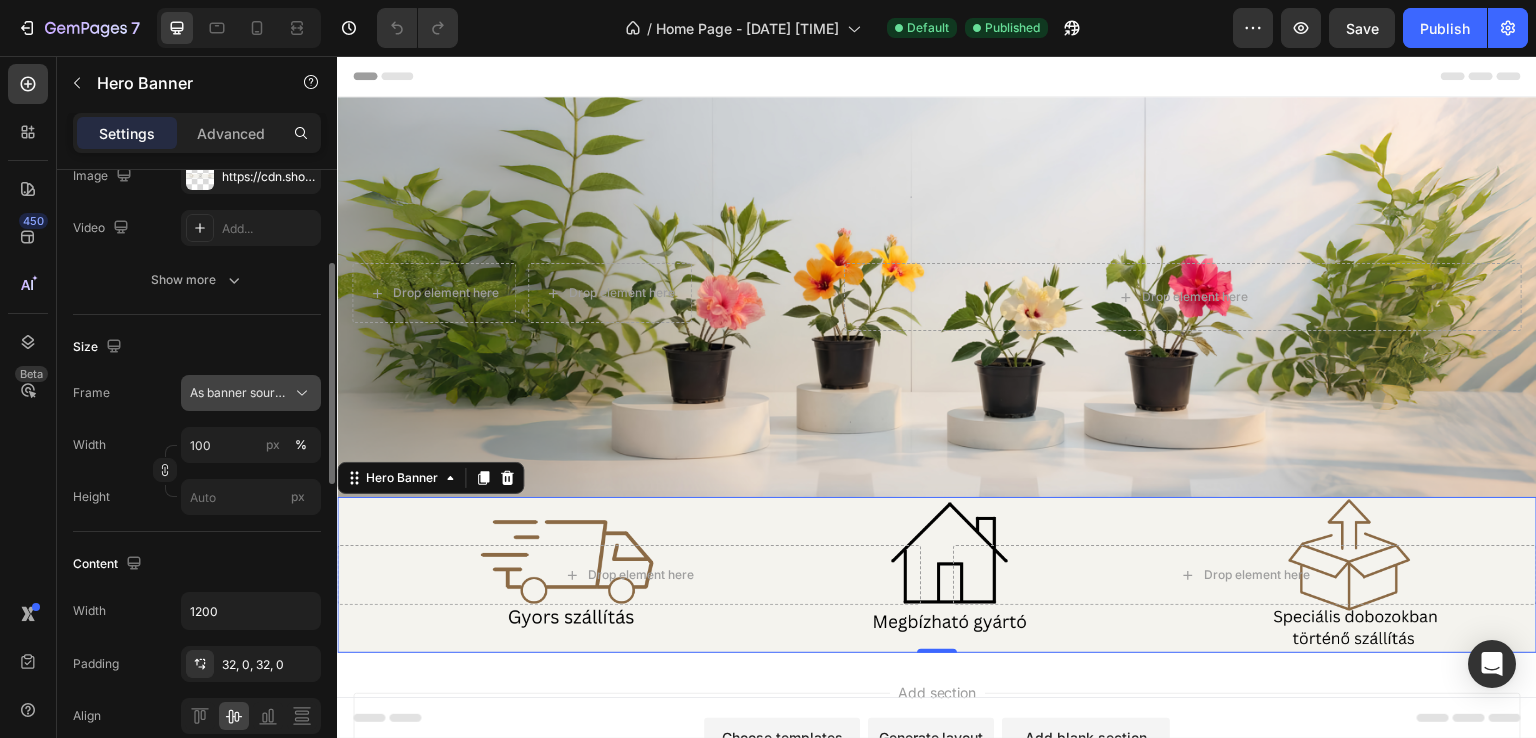 click on "As banner source" at bounding box center [239, 393] 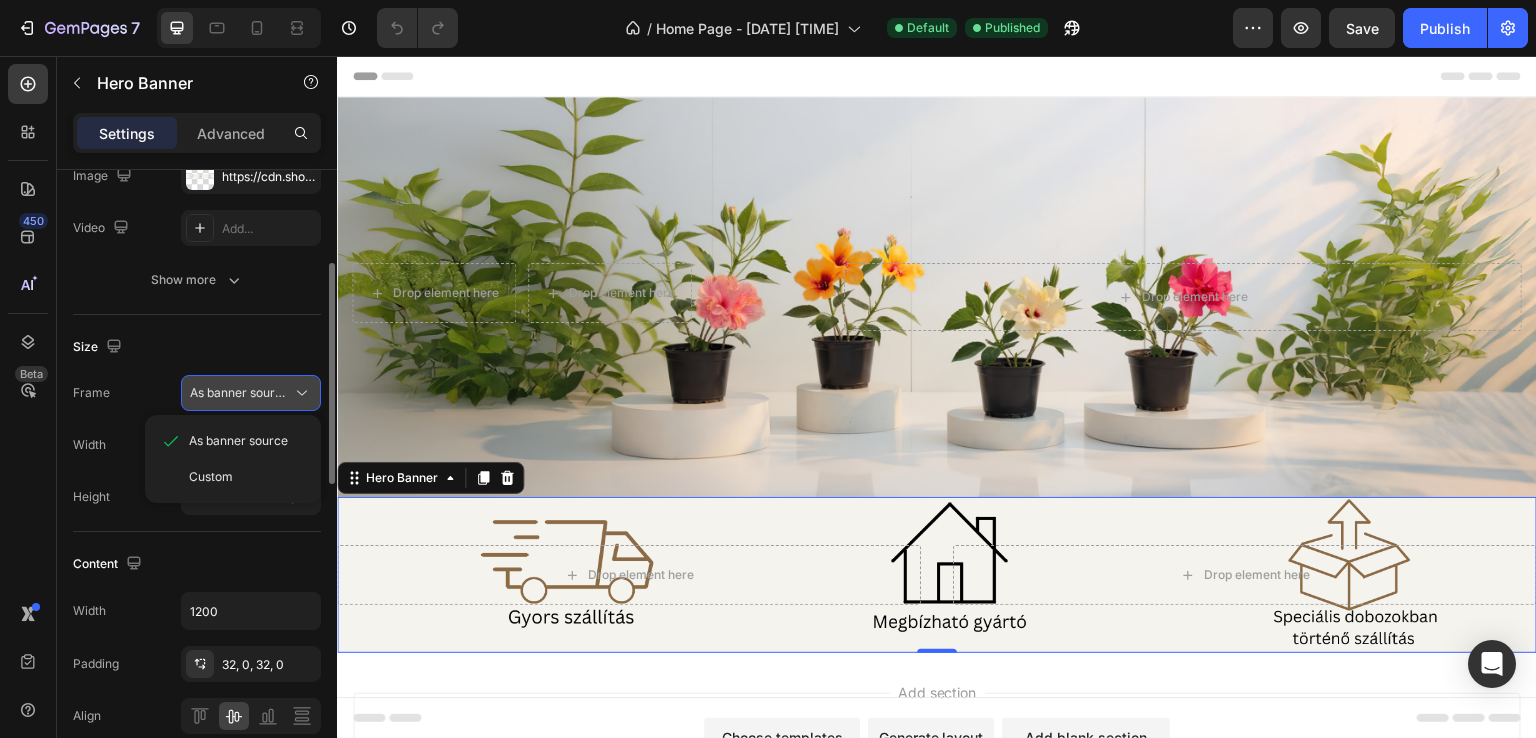 click on "As banner source" at bounding box center (239, 393) 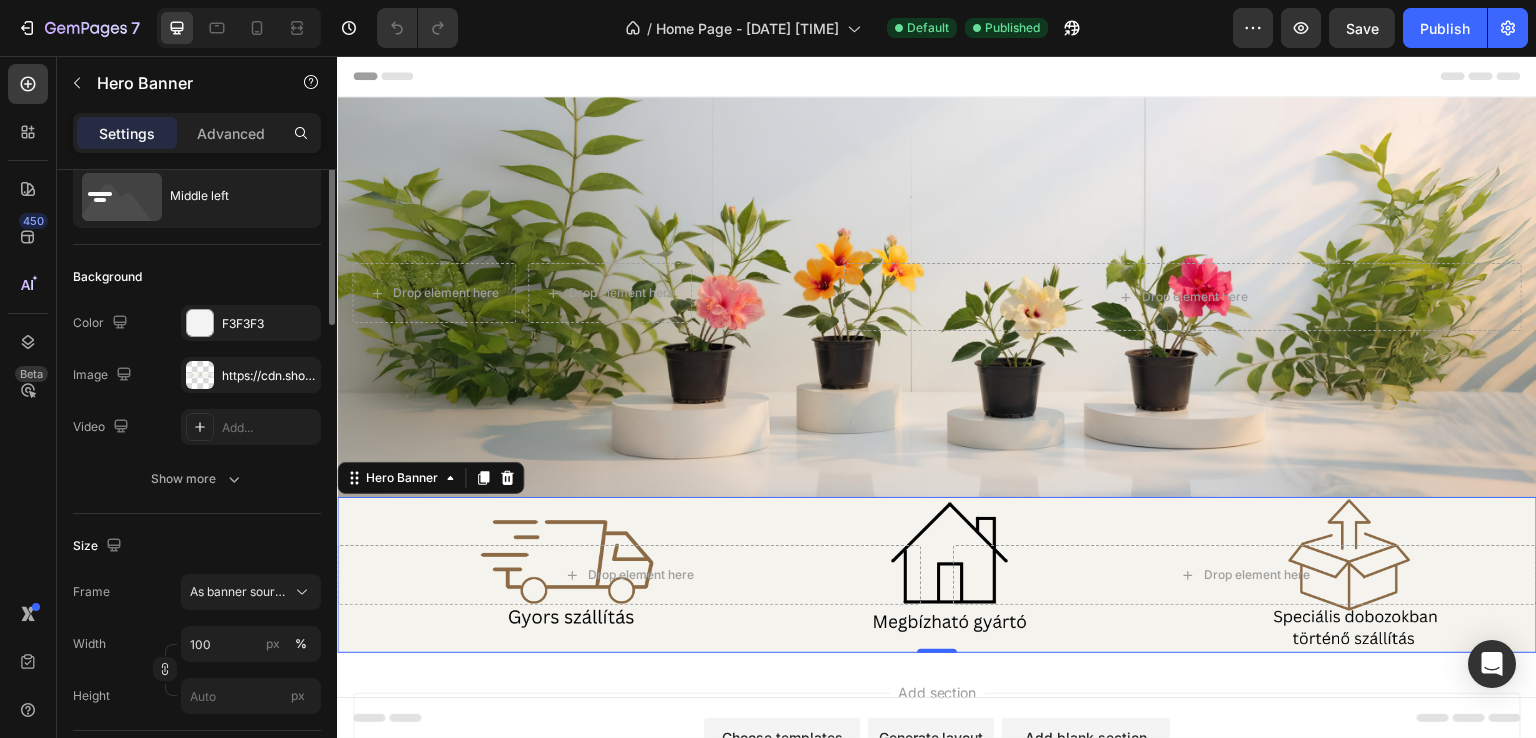 scroll, scrollTop: 0, scrollLeft: 0, axis: both 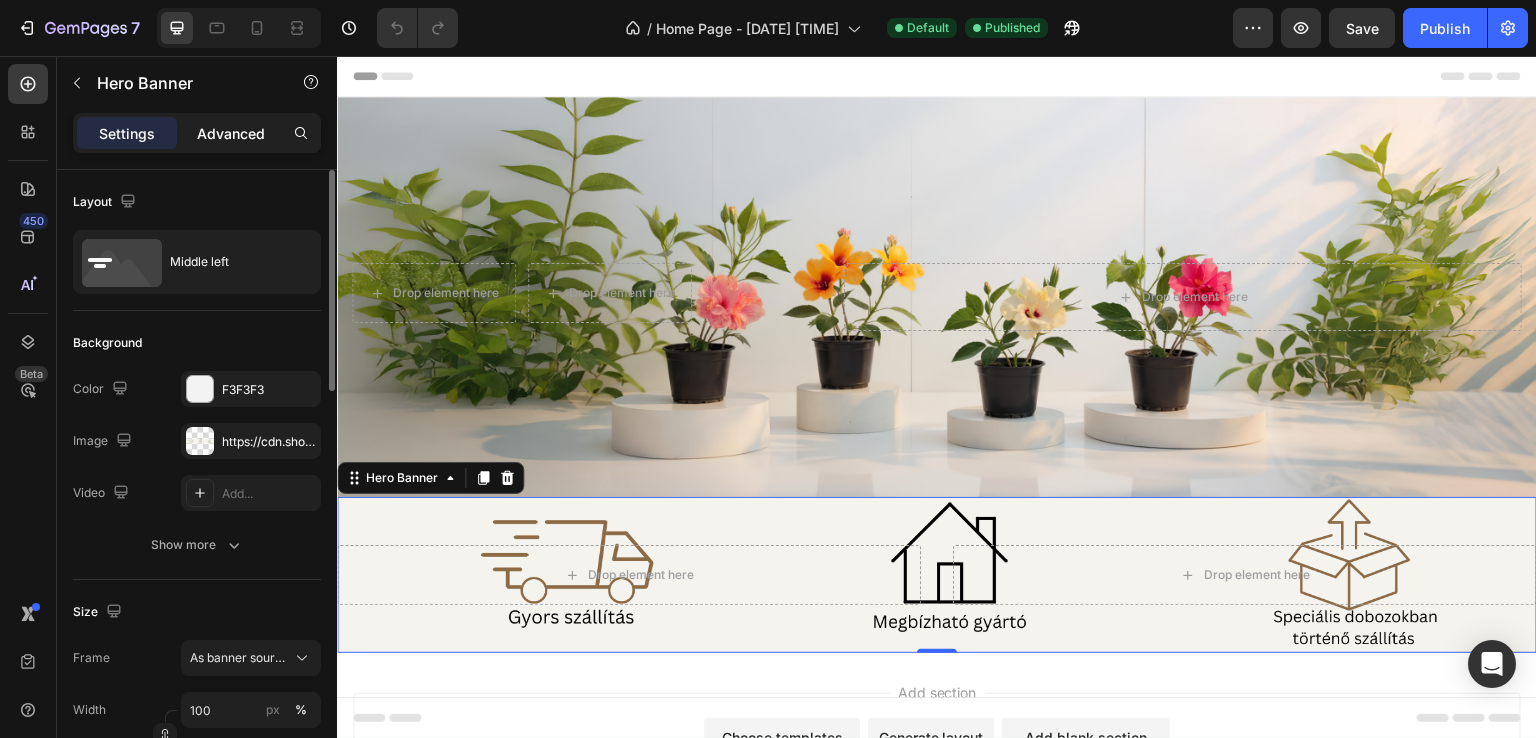 click on "Advanced" at bounding box center (231, 133) 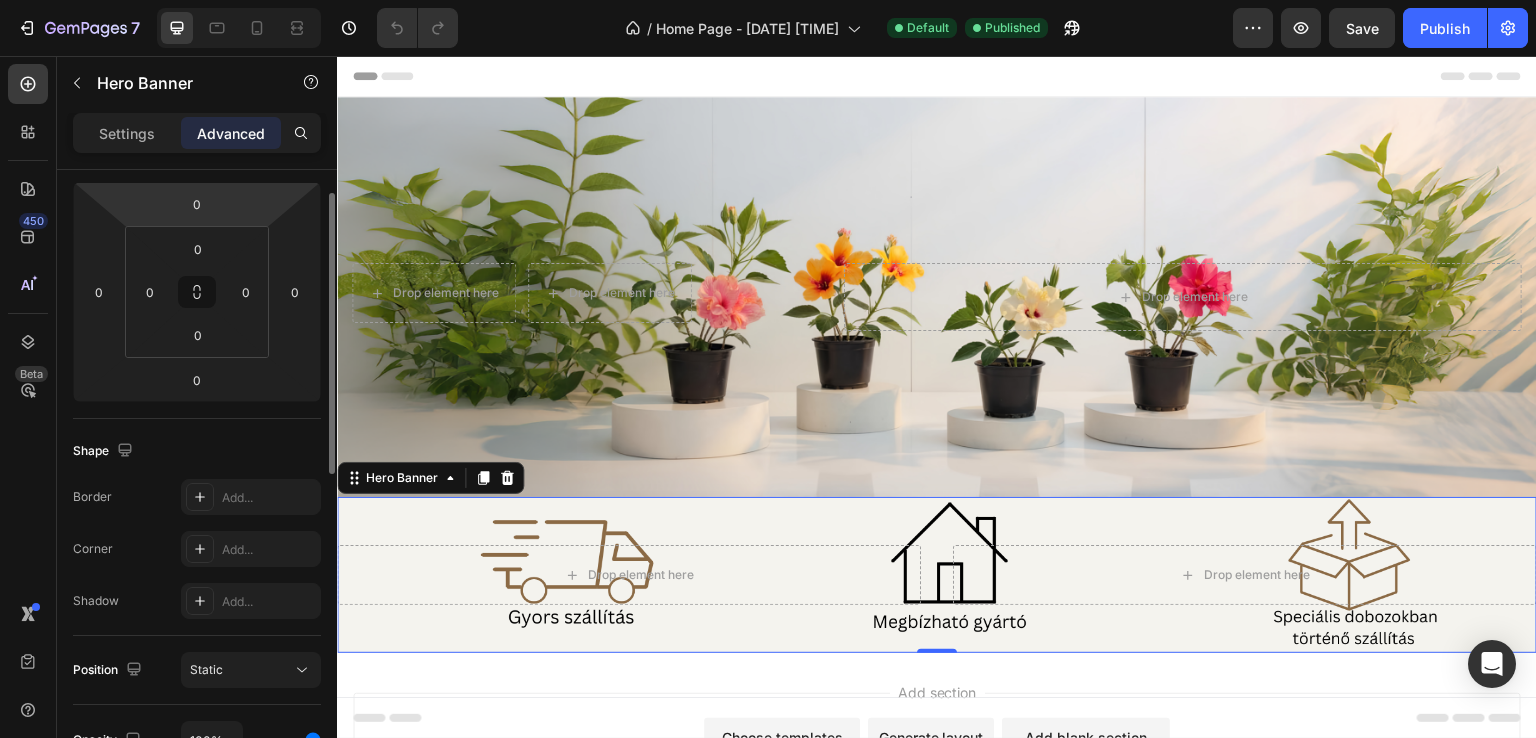 scroll, scrollTop: 199, scrollLeft: 0, axis: vertical 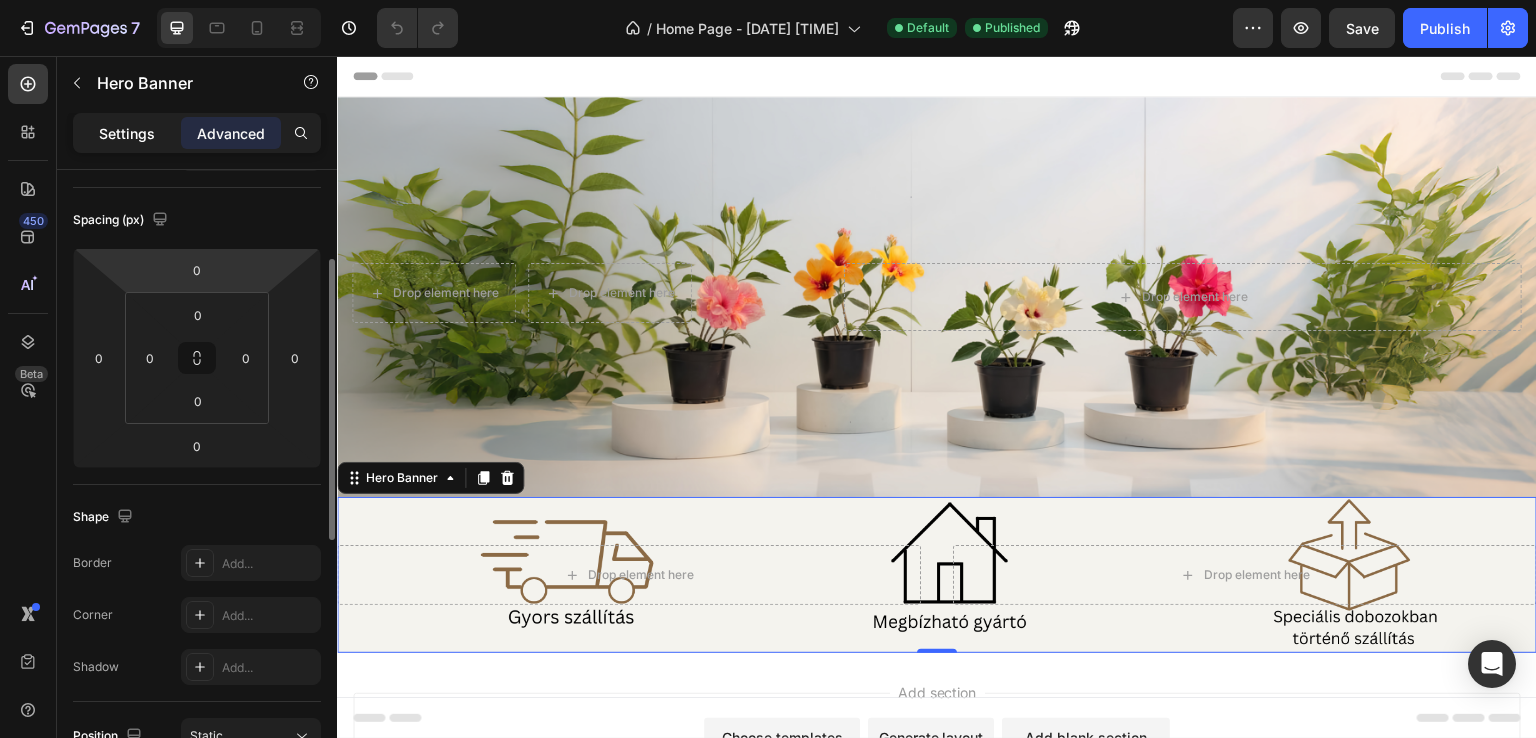 click on "Settings" at bounding box center [127, 133] 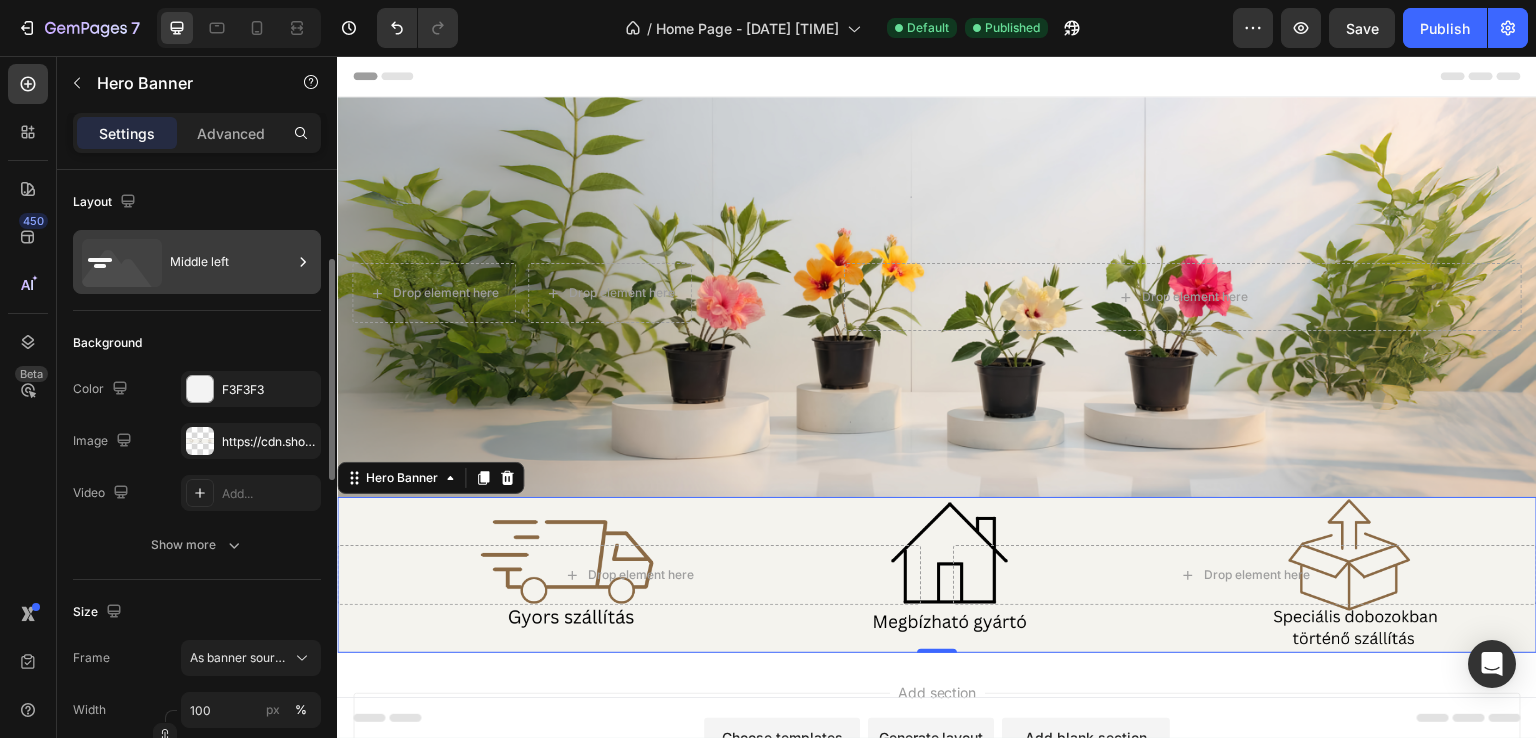 scroll, scrollTop: 132, scrollLeft: 0, axis: vertical 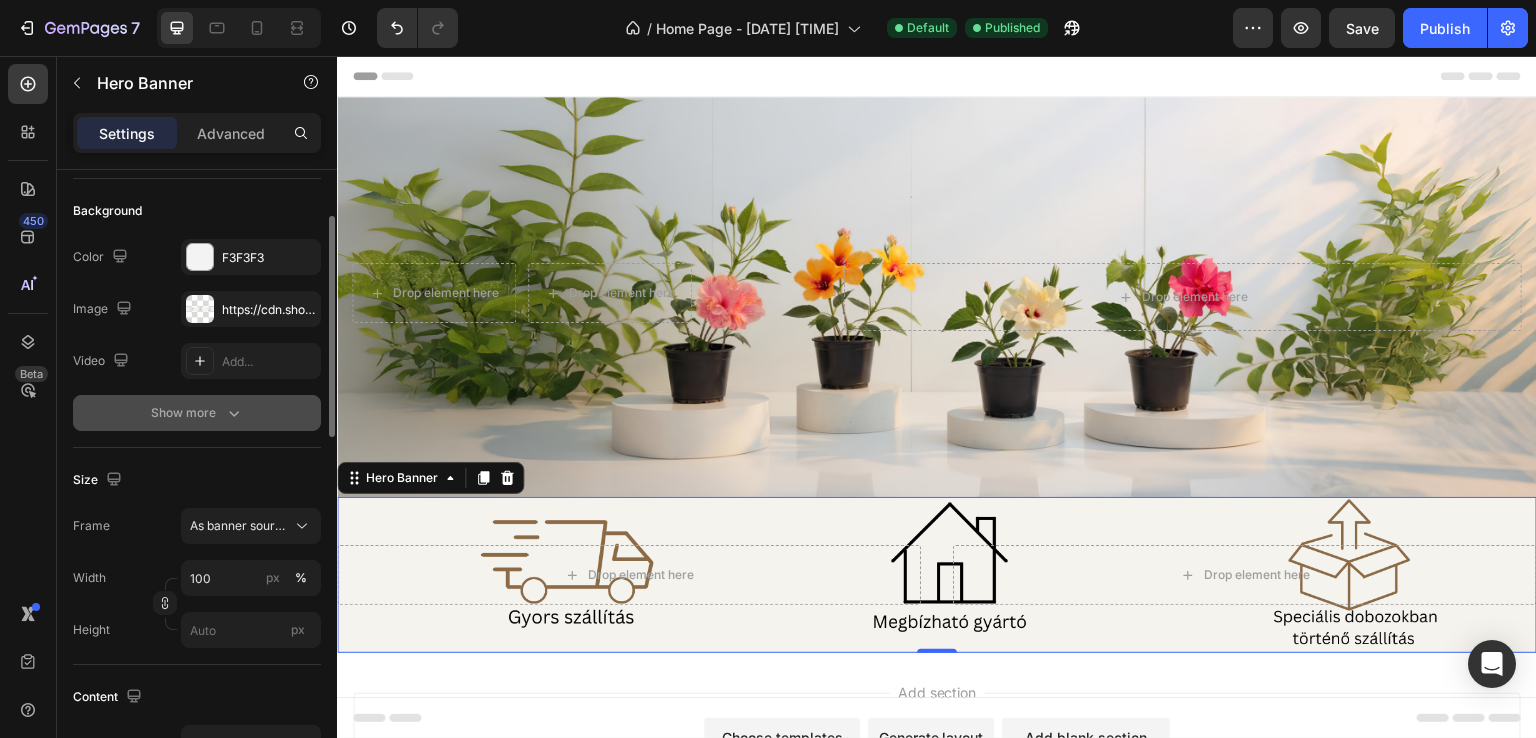 click 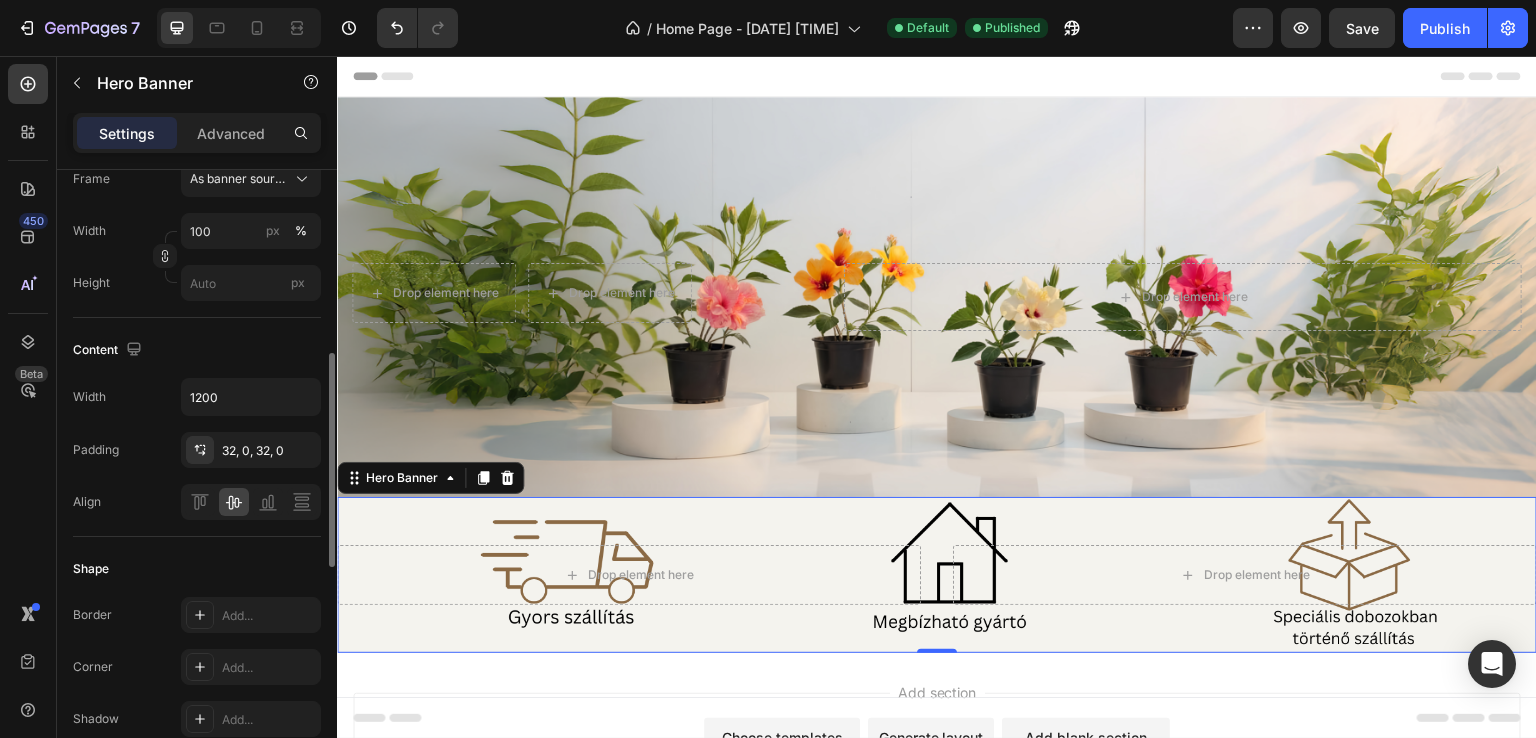 scroll, scrollTop: 664, scrollLeft: 0, axis: vertical 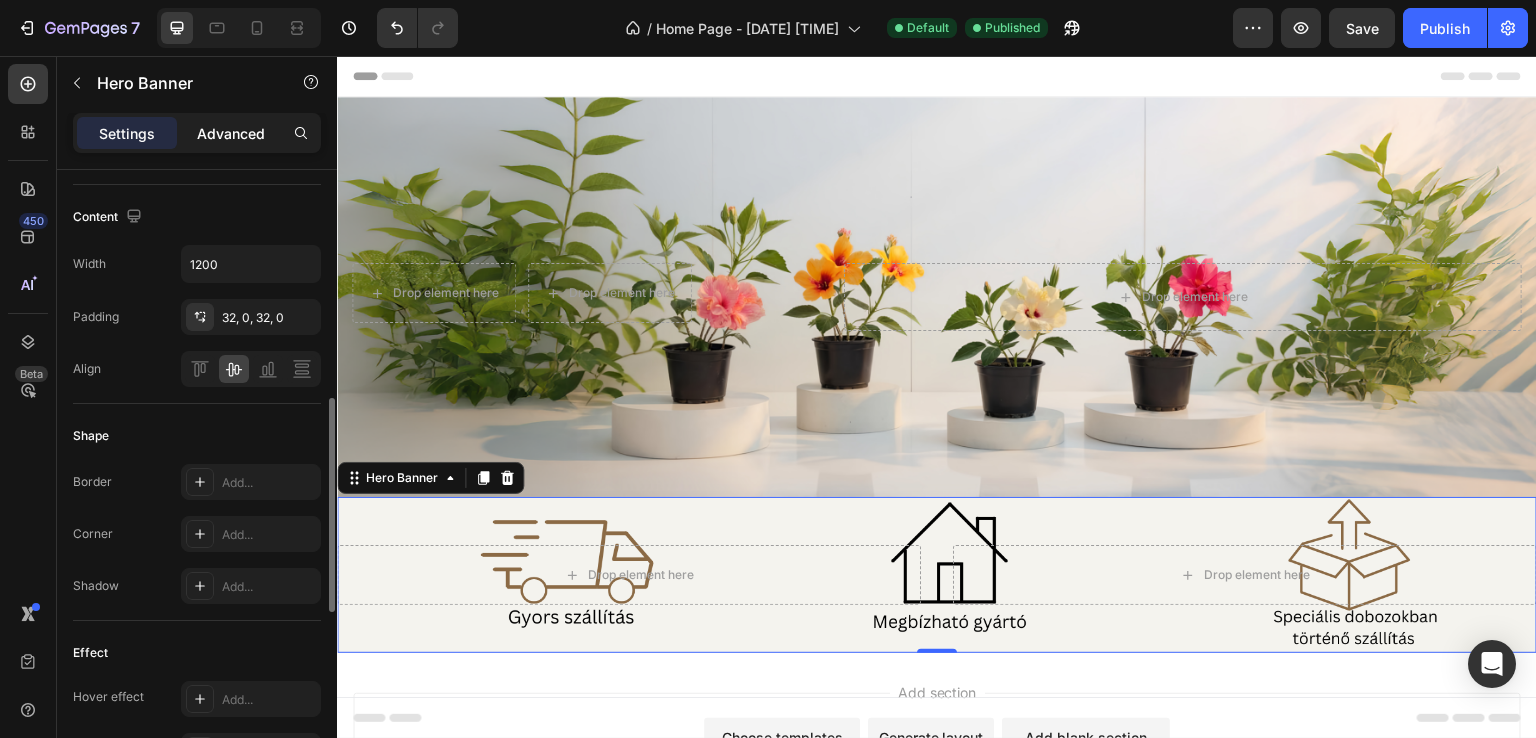 click on "Advanced" at bounding box center (231, 133) 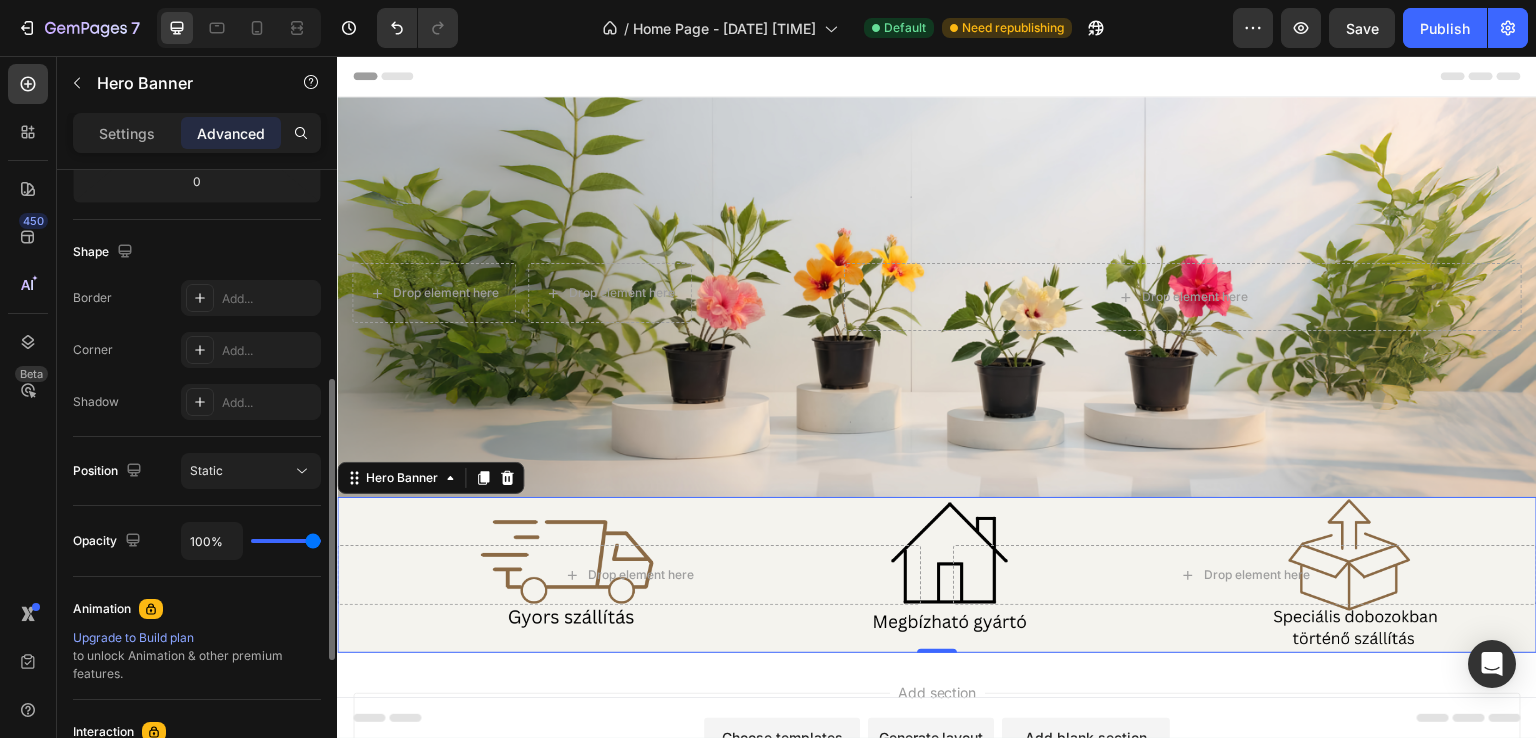 scroll, scrollTop: 597, scrollLeft: 0, axis: vertical 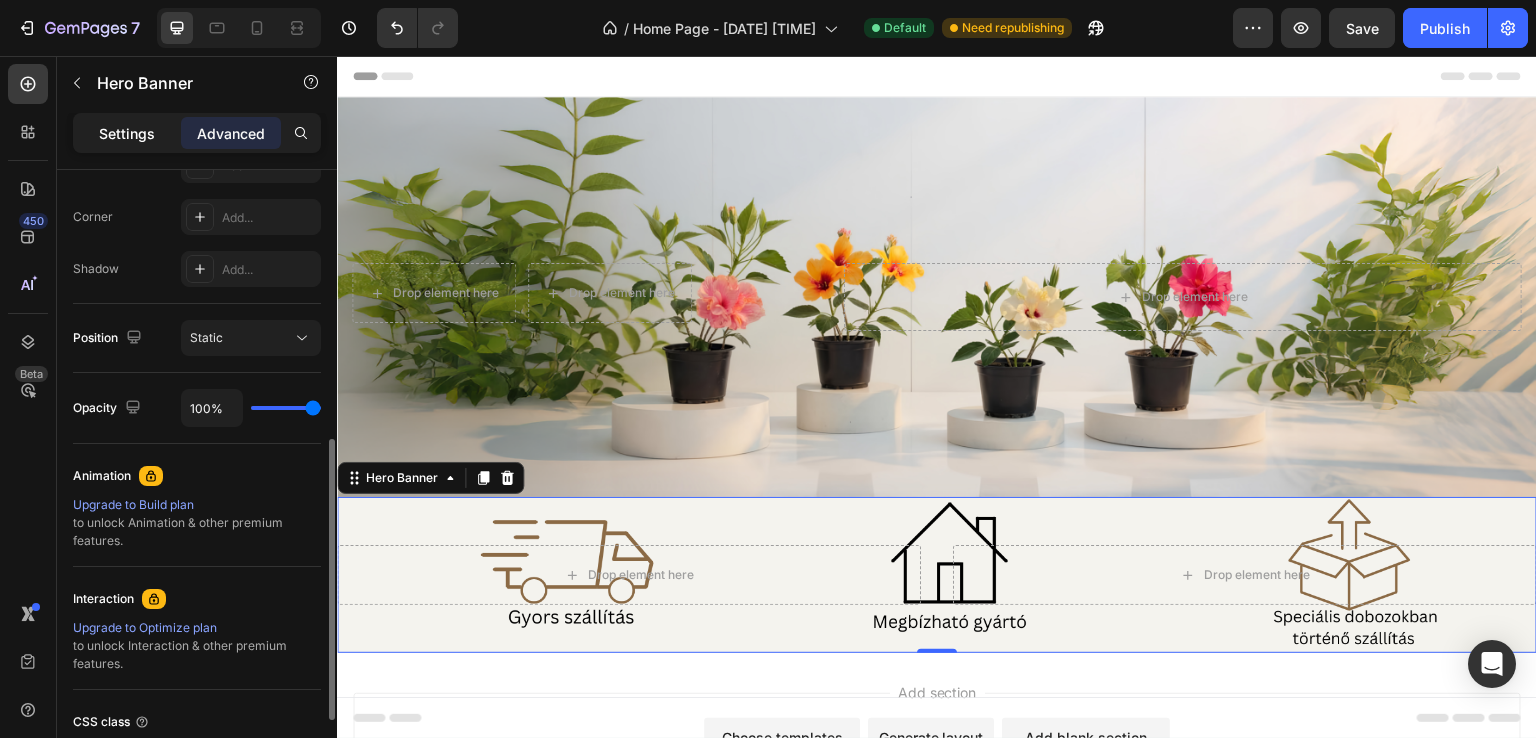 click on "Settings" at bounding box center (127, 133) 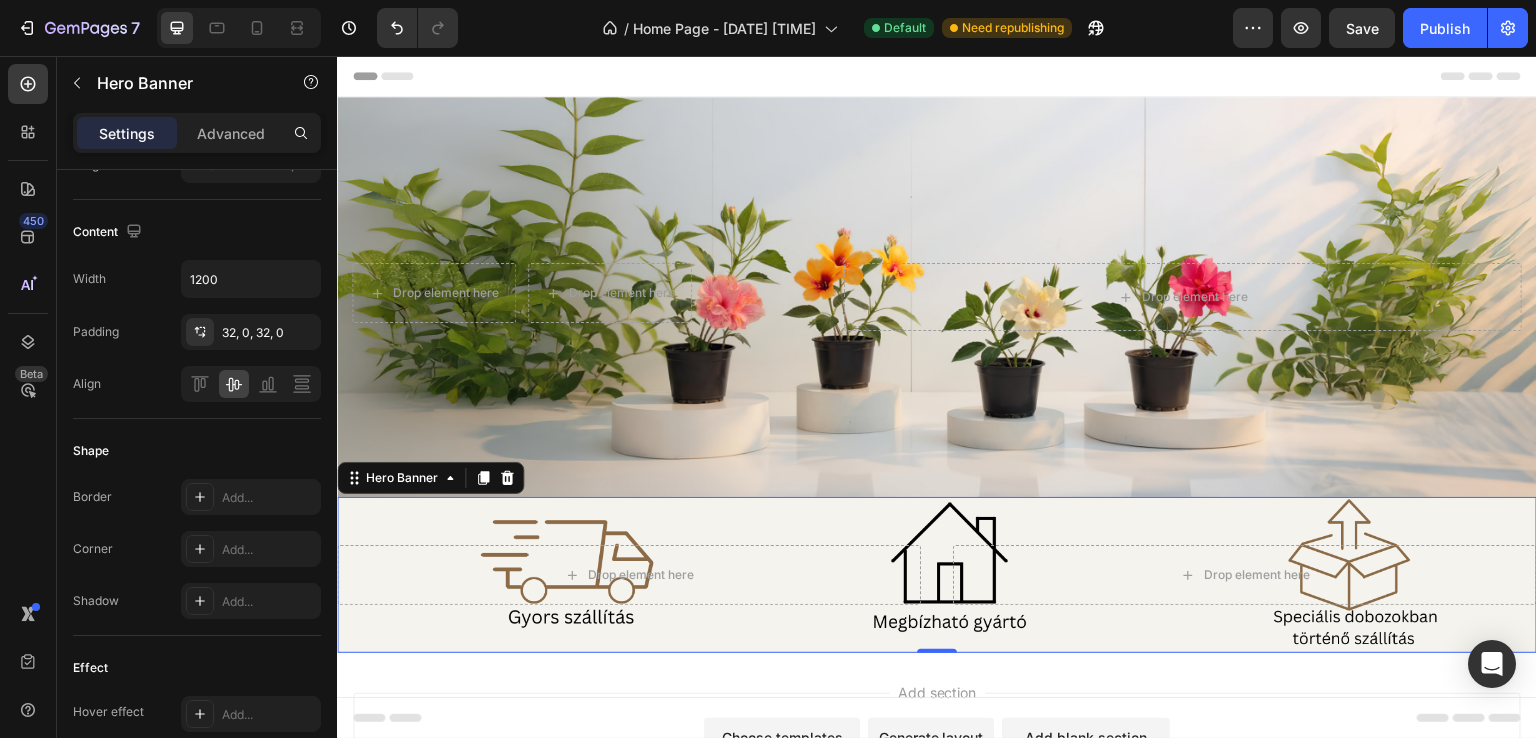 click on "Settings" at bounding box center (127, 133) 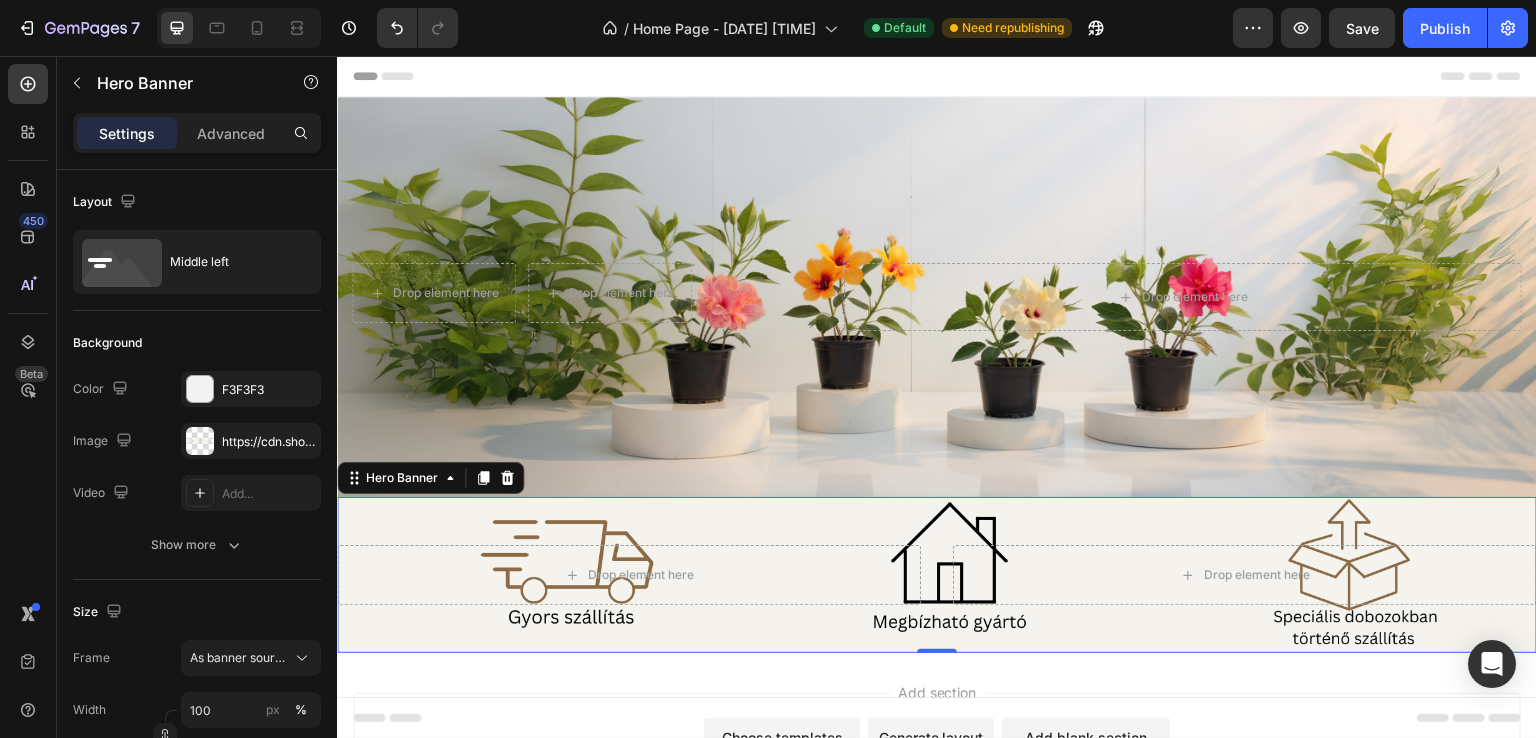 scroll, scrollTop: 199, scrollLeft: 0, axis: vertical 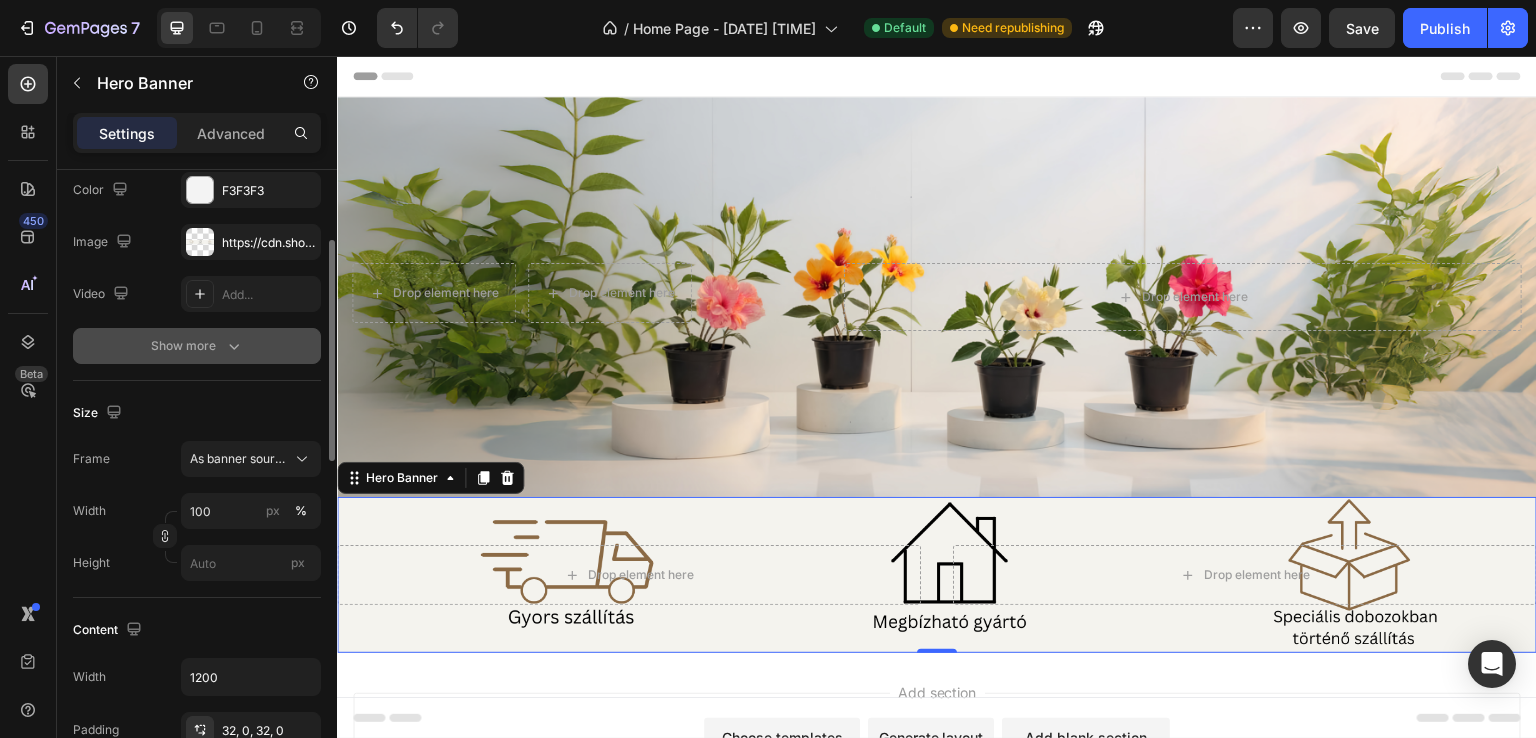 click on "Show more" at bounding box center [197, 346] 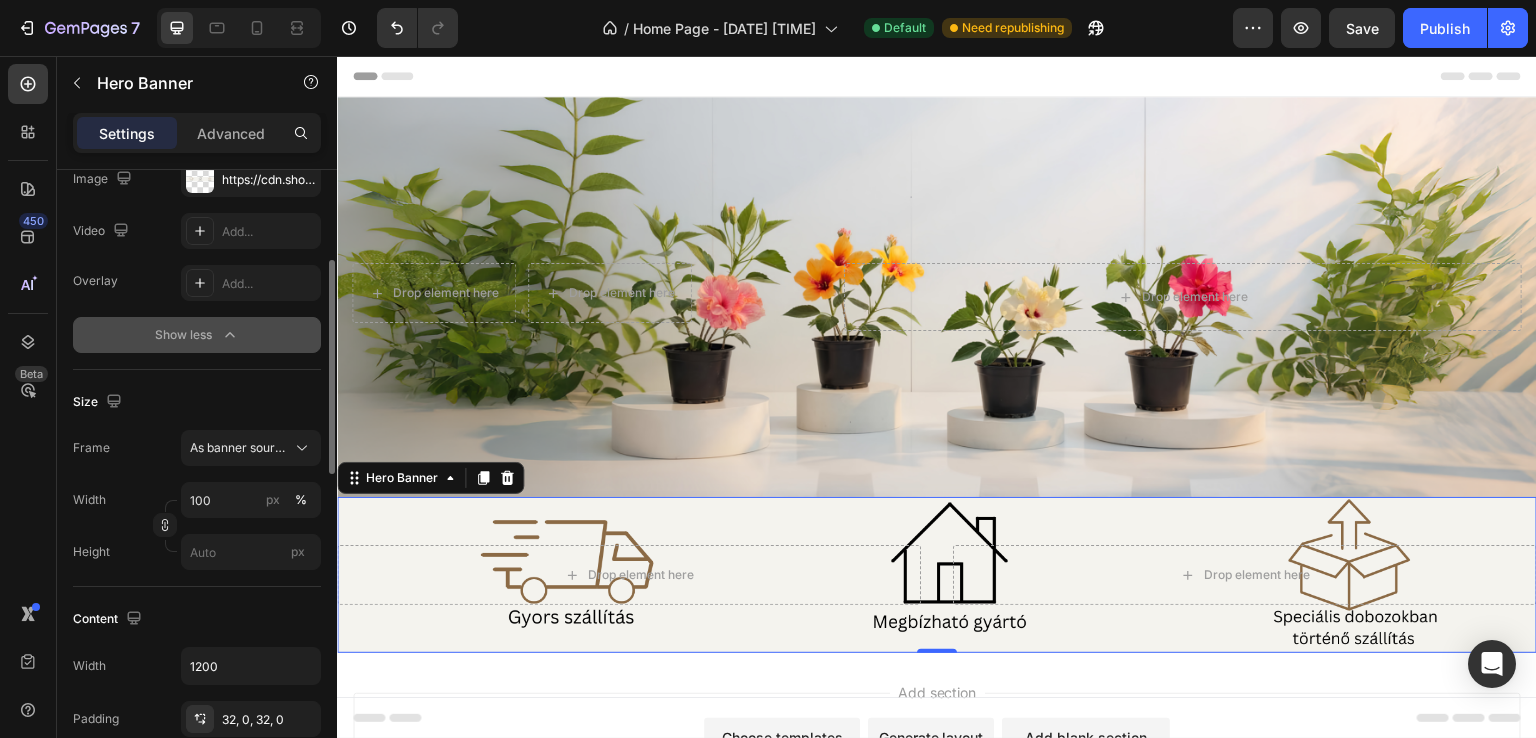 scroll, scrollTop: 0, scrollLeft: 0, axis: both 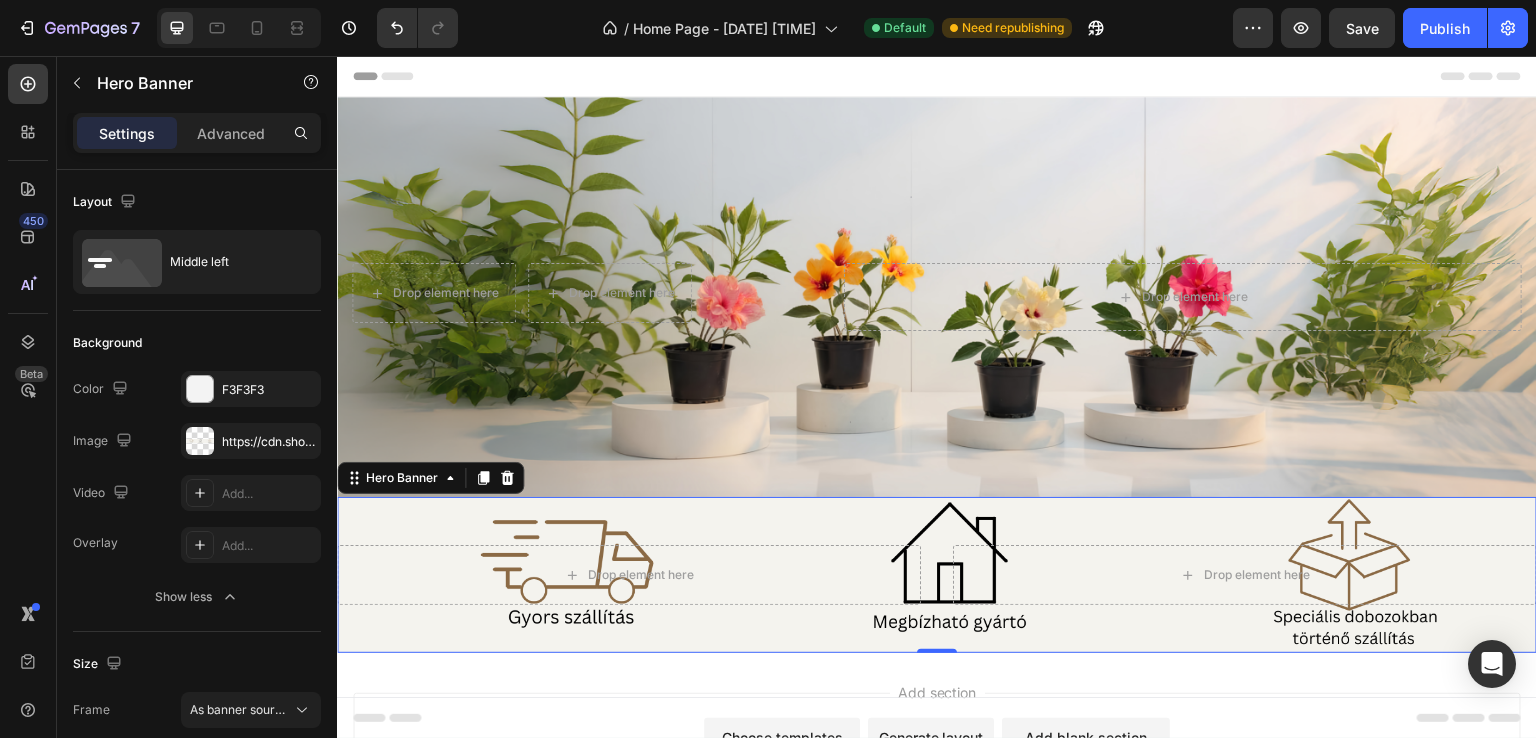 click on "Layout" at bounding box center (197, 202) 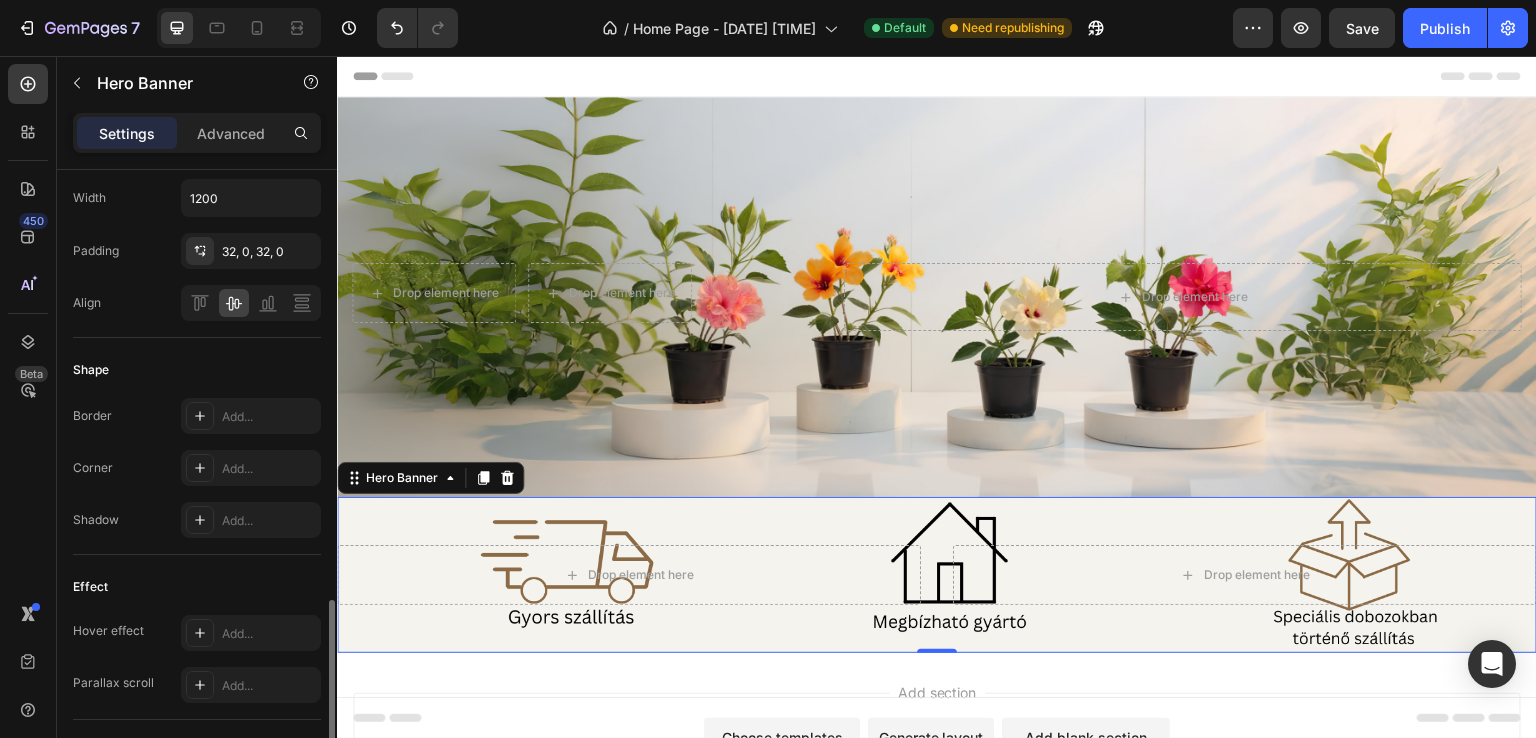 scroll, scrollTop: 863, scrollLeft: 0, axis: vertical 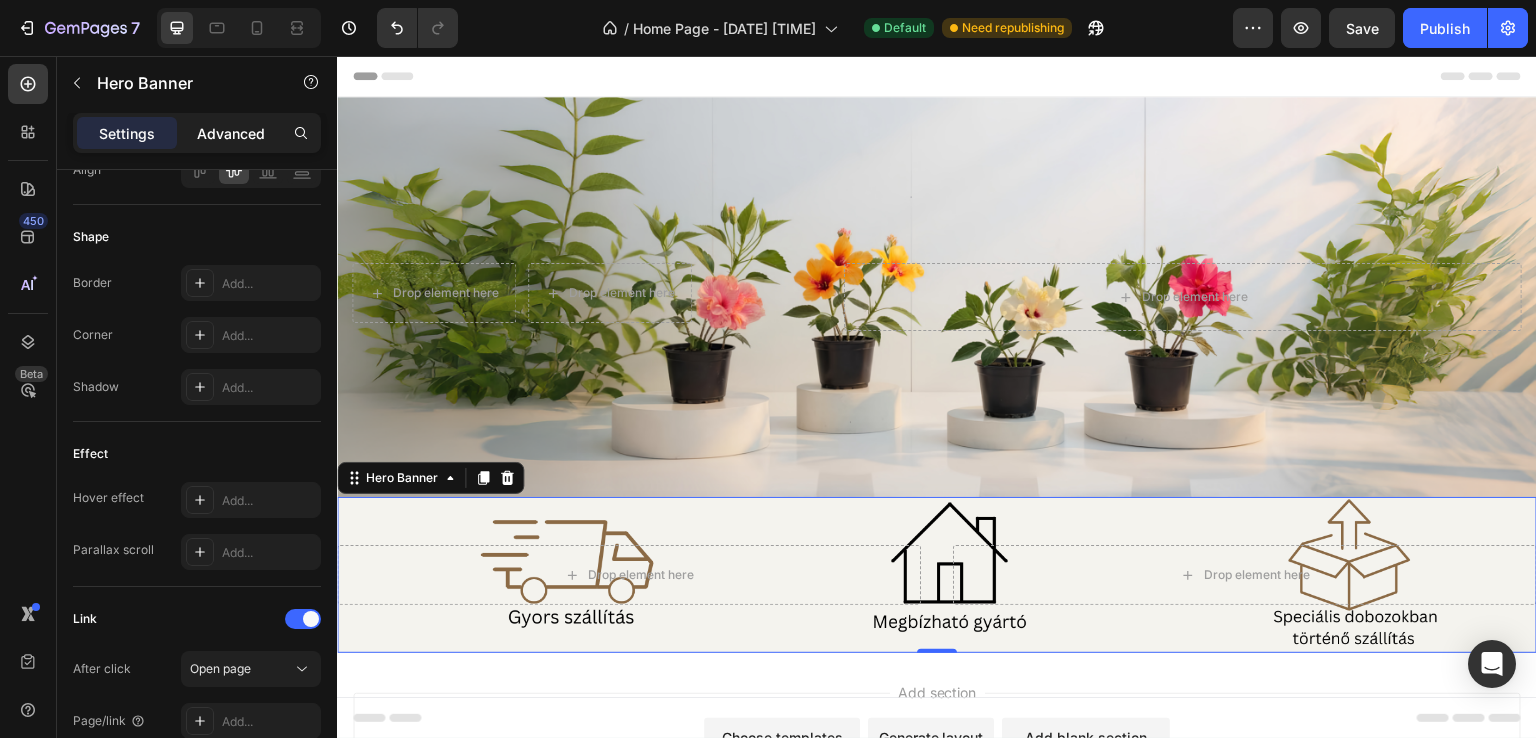 click on "Advanced" 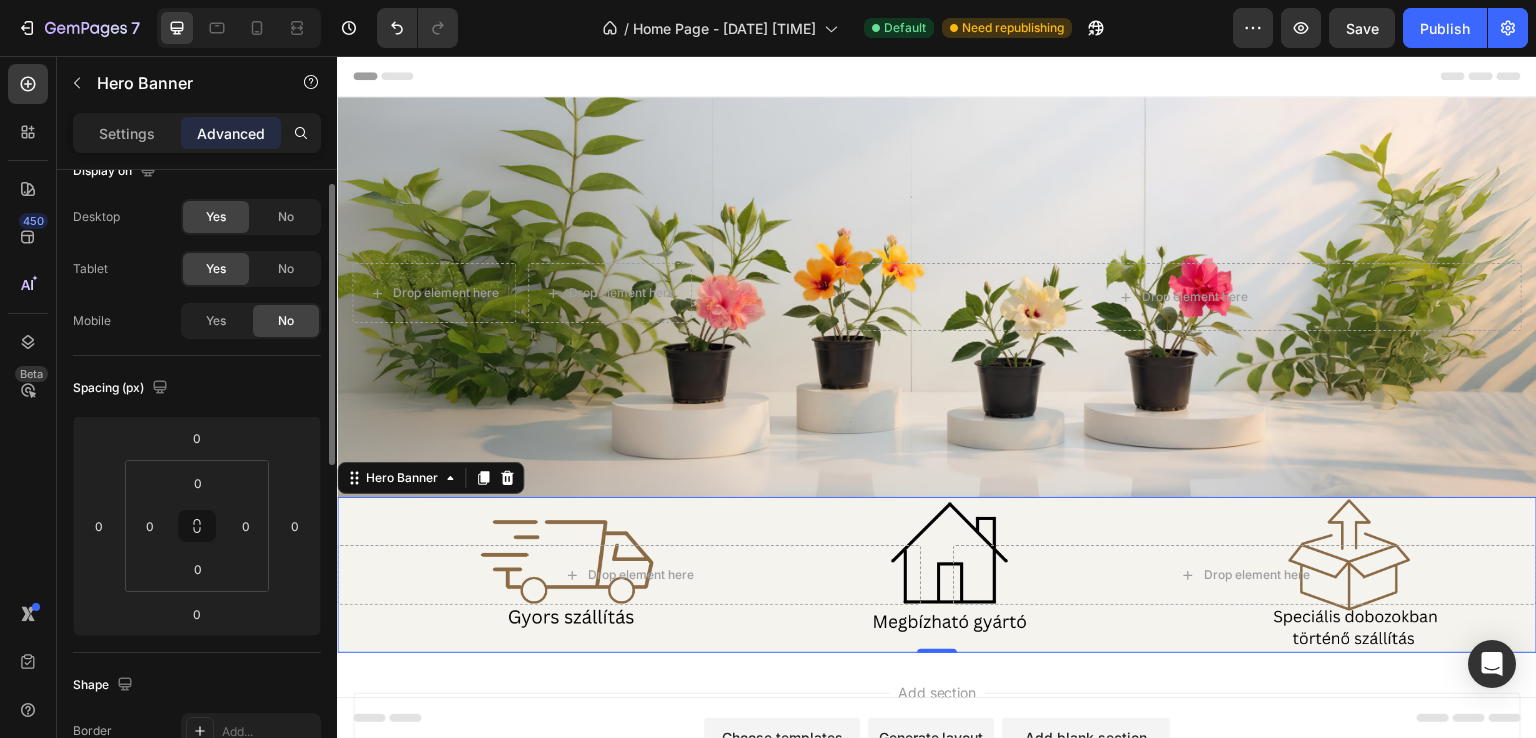 scroll, scrollTop: 0, scrollLeft: 0, axis: both 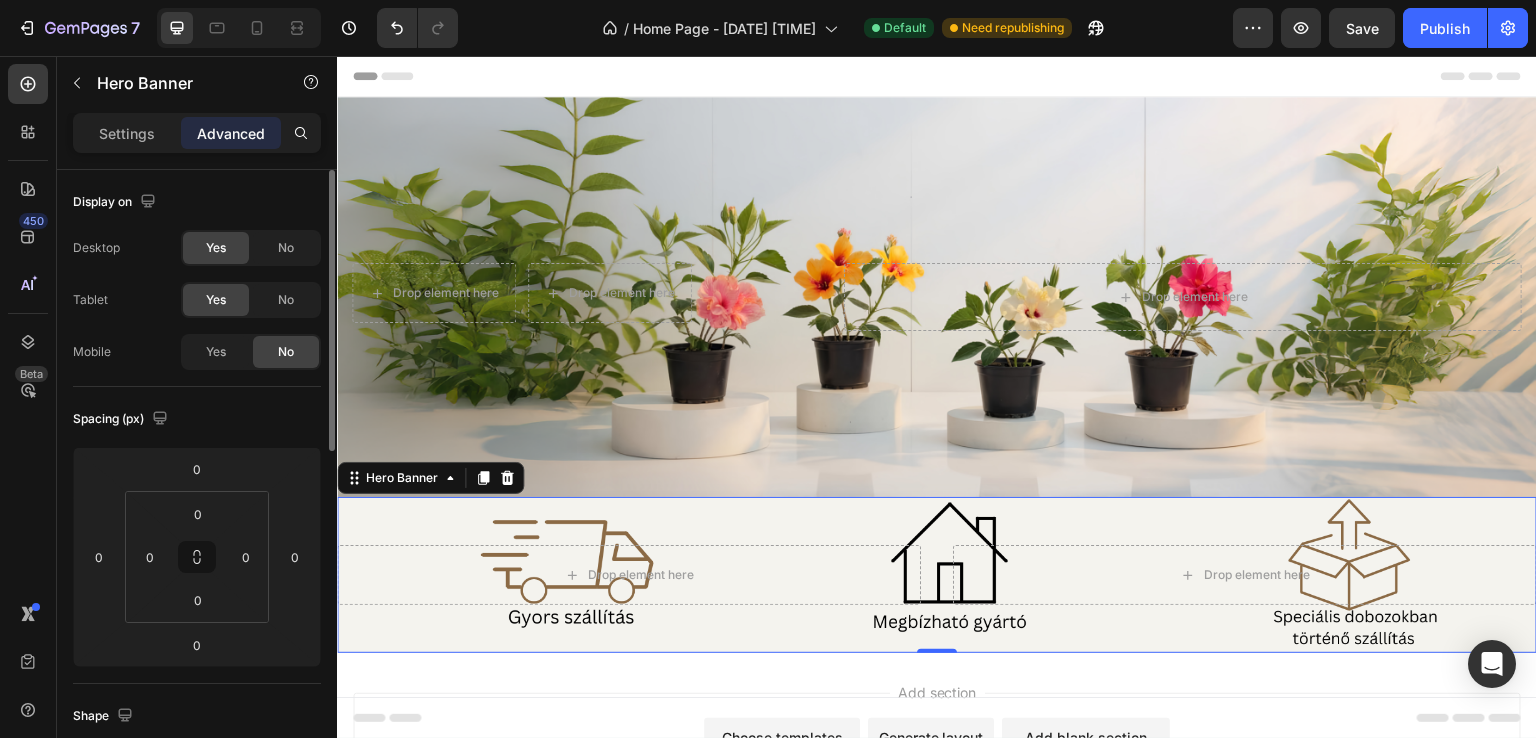 click on "Desktop Yes No" at bounding box center [197, 248] 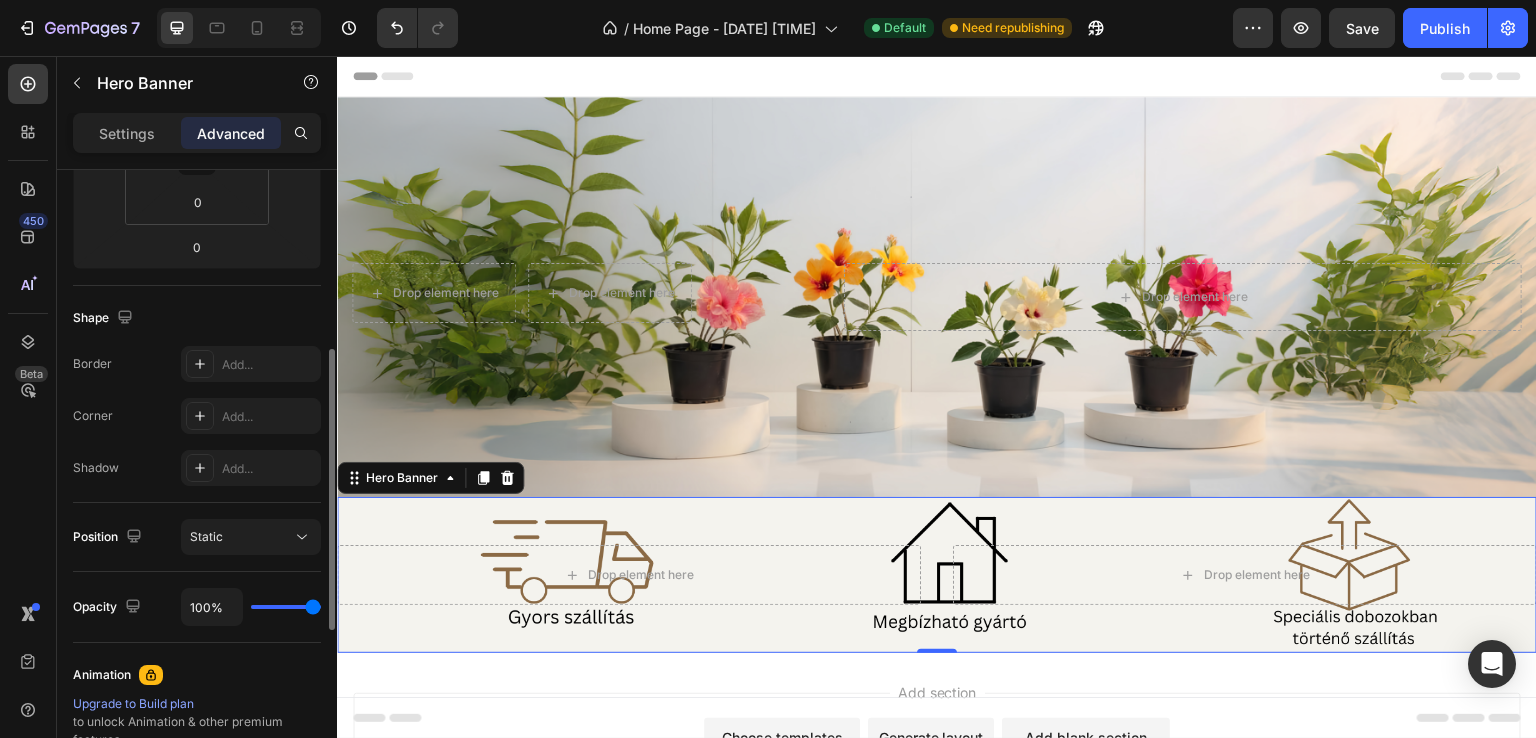 scroll, scrollTop: 597, scrollLeft: 0, axis: vertical 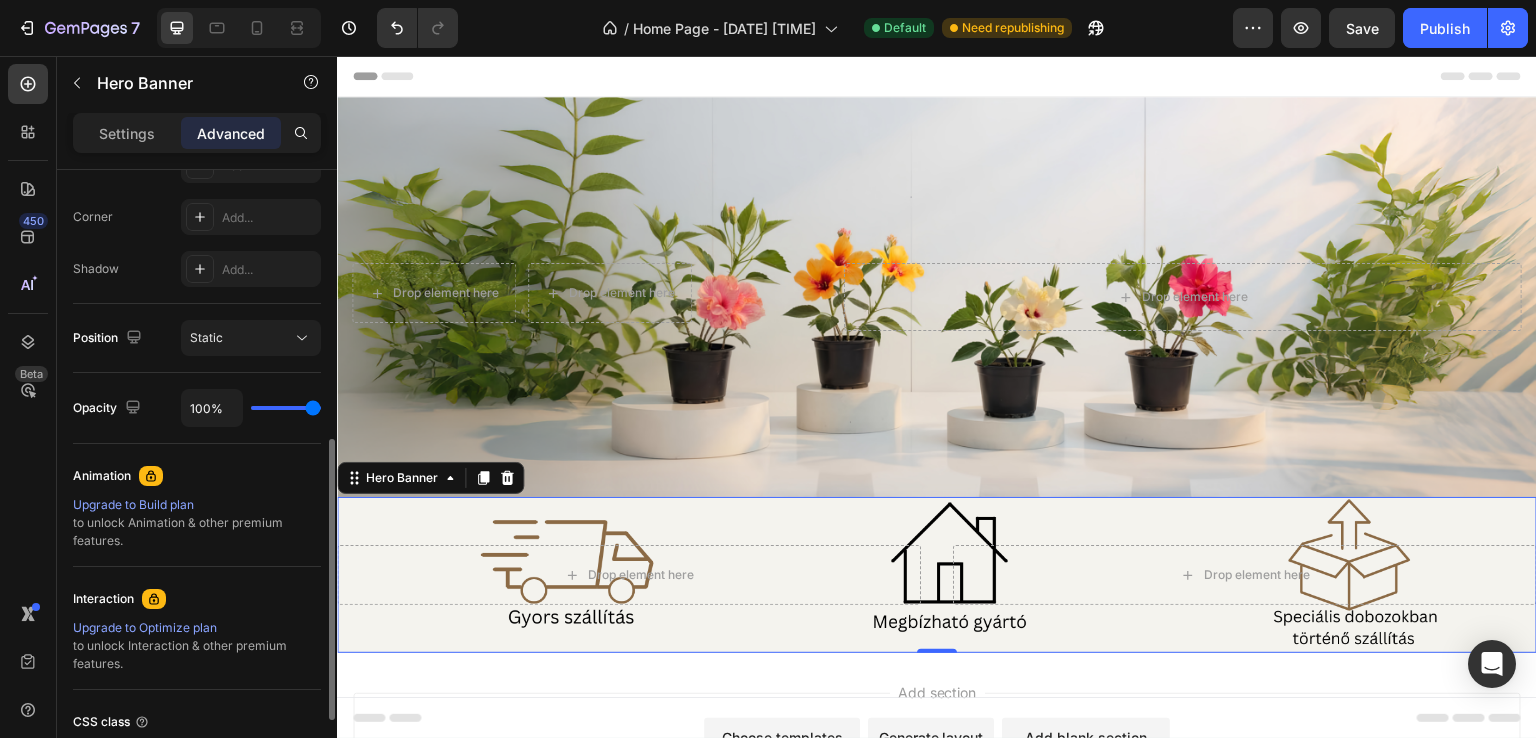click on "Settings" at bounding box center (127, 133) 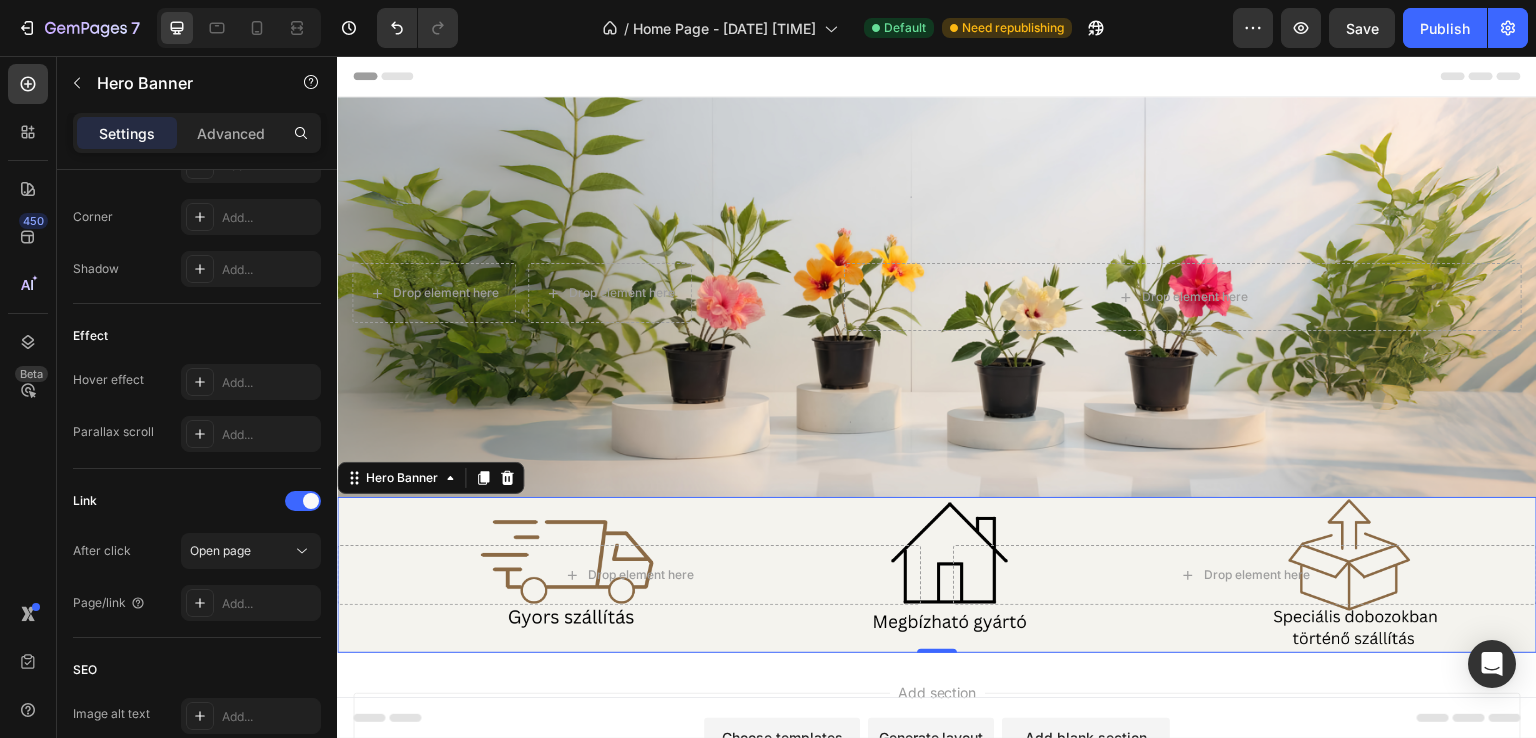 scroll, scrollTop: 1140, scrollLeft: 0, axis: vertical 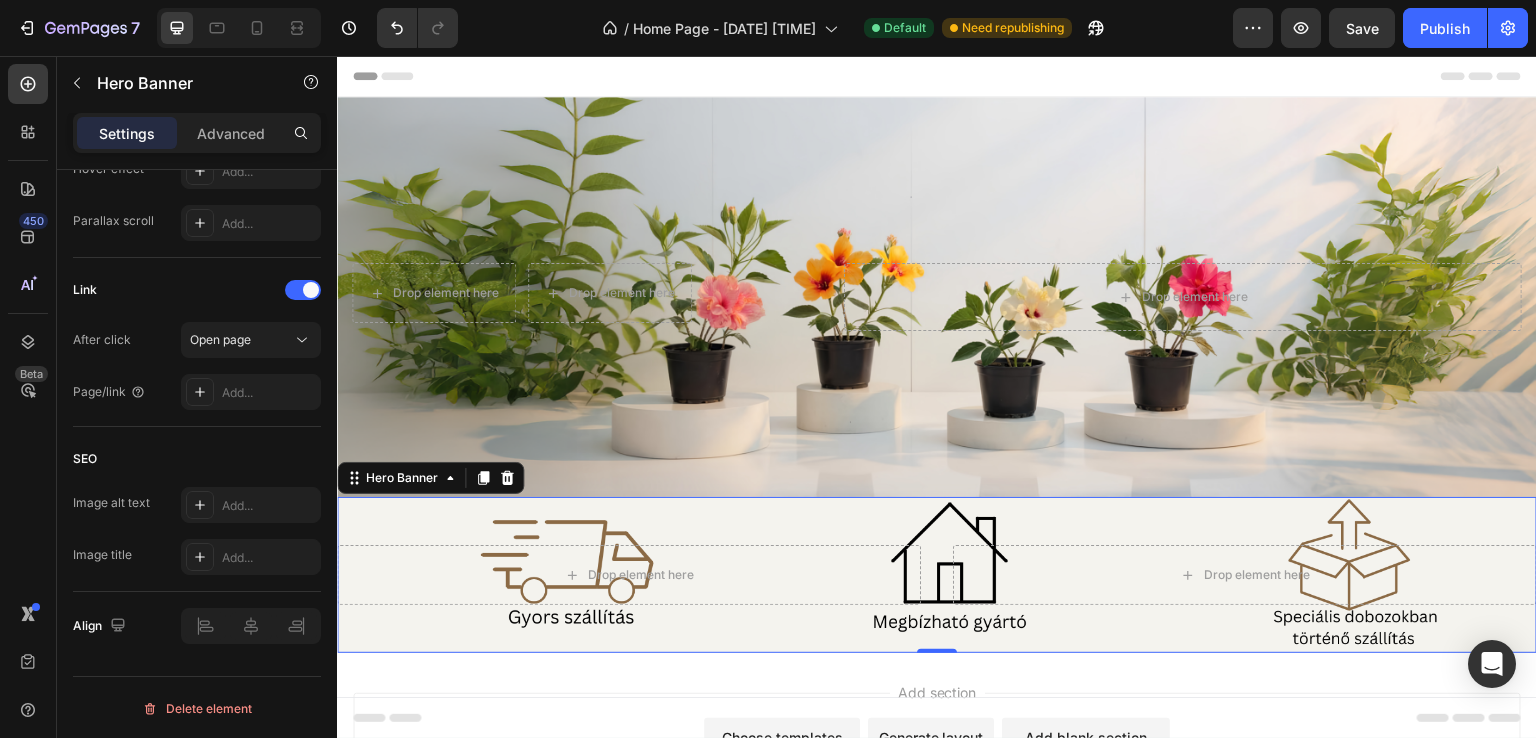 click on "Drop element here
Drop element here" at bounding box center [937, 575] 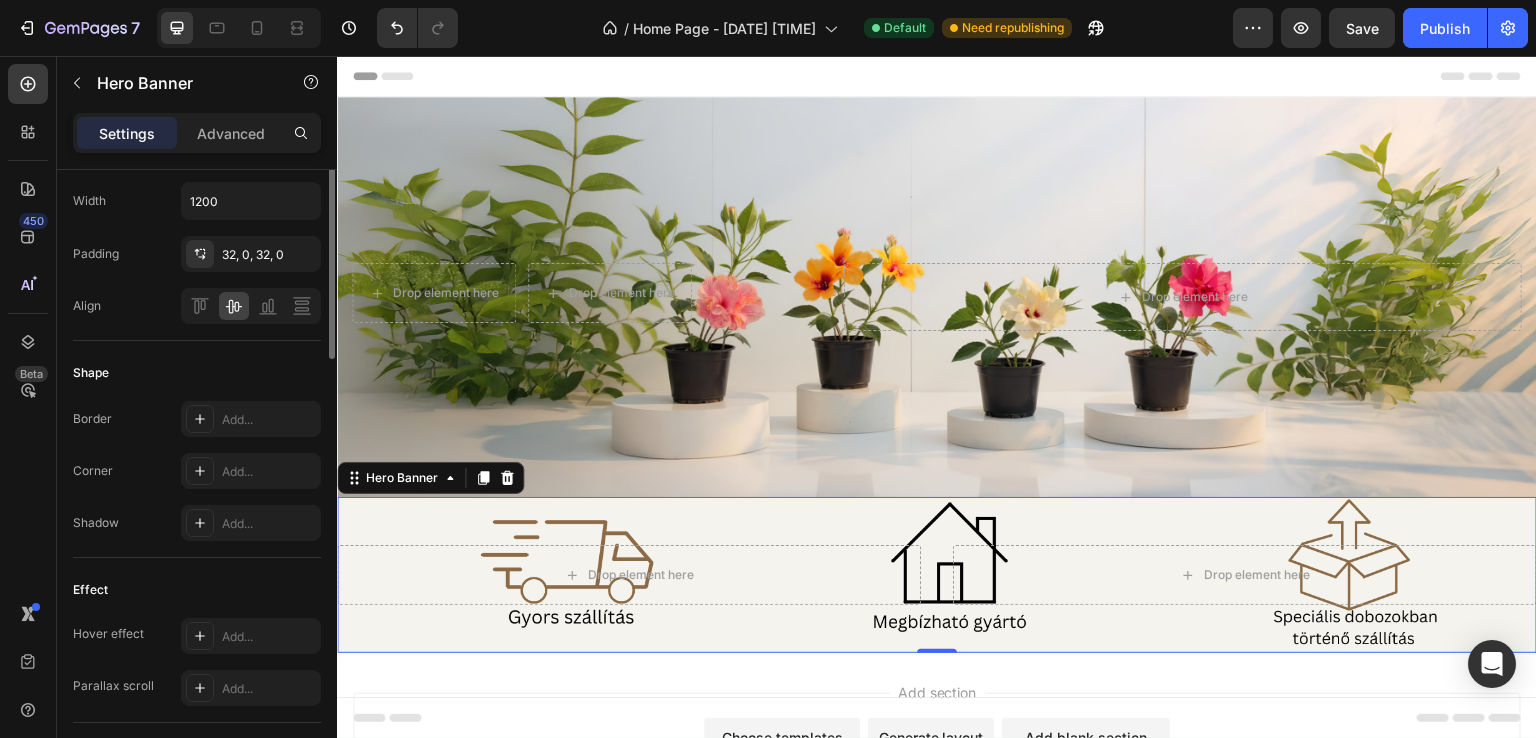 scroll, scrollTop: 408, scrollLeft: 0, axis: vertical 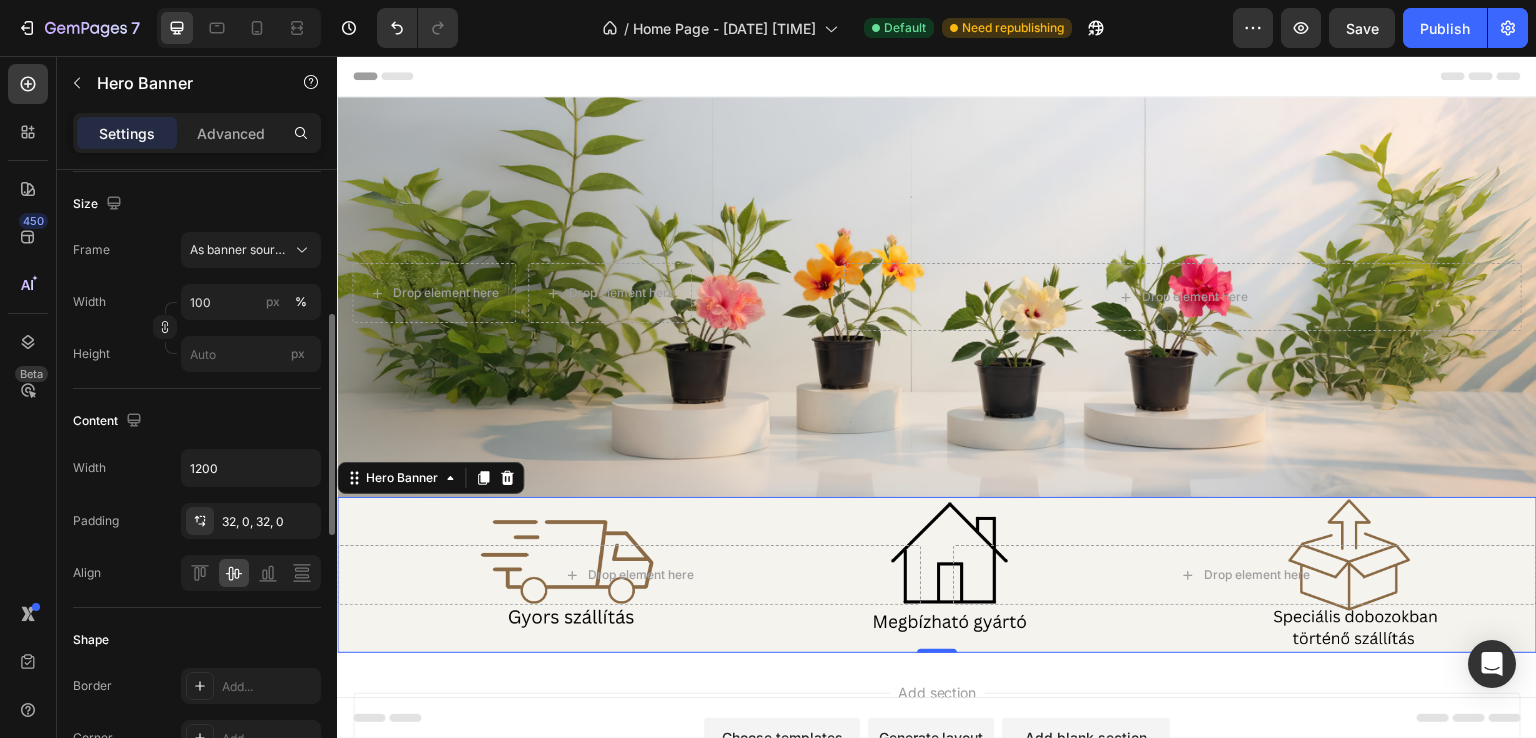 click on "Drop element here
Drop element here" at bounding box center (937, 575) 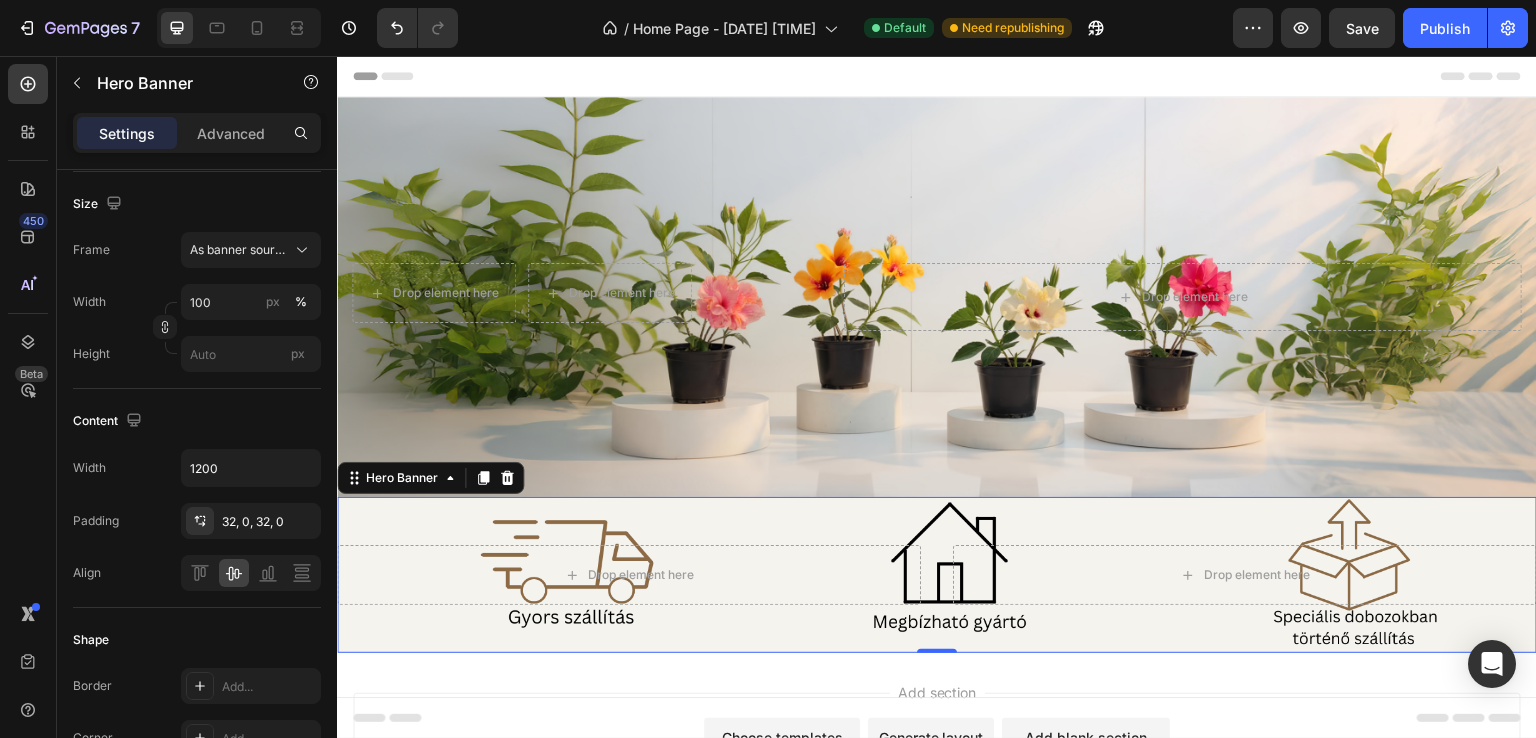 click on "Drop element here
Drop element here" at bounding box center [937, 575] 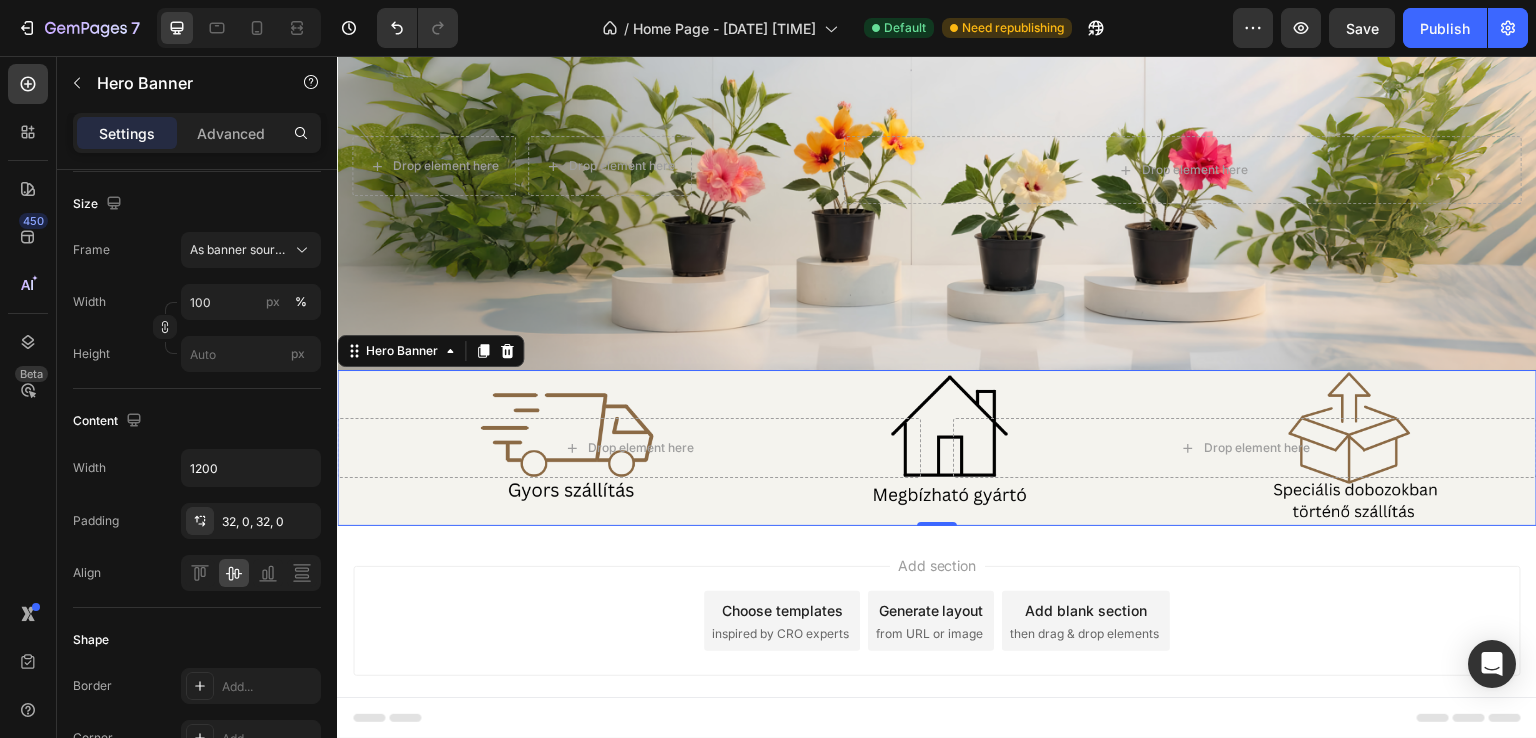 scroll, scrollTop: 0, scrollLeft: 0, axis: both 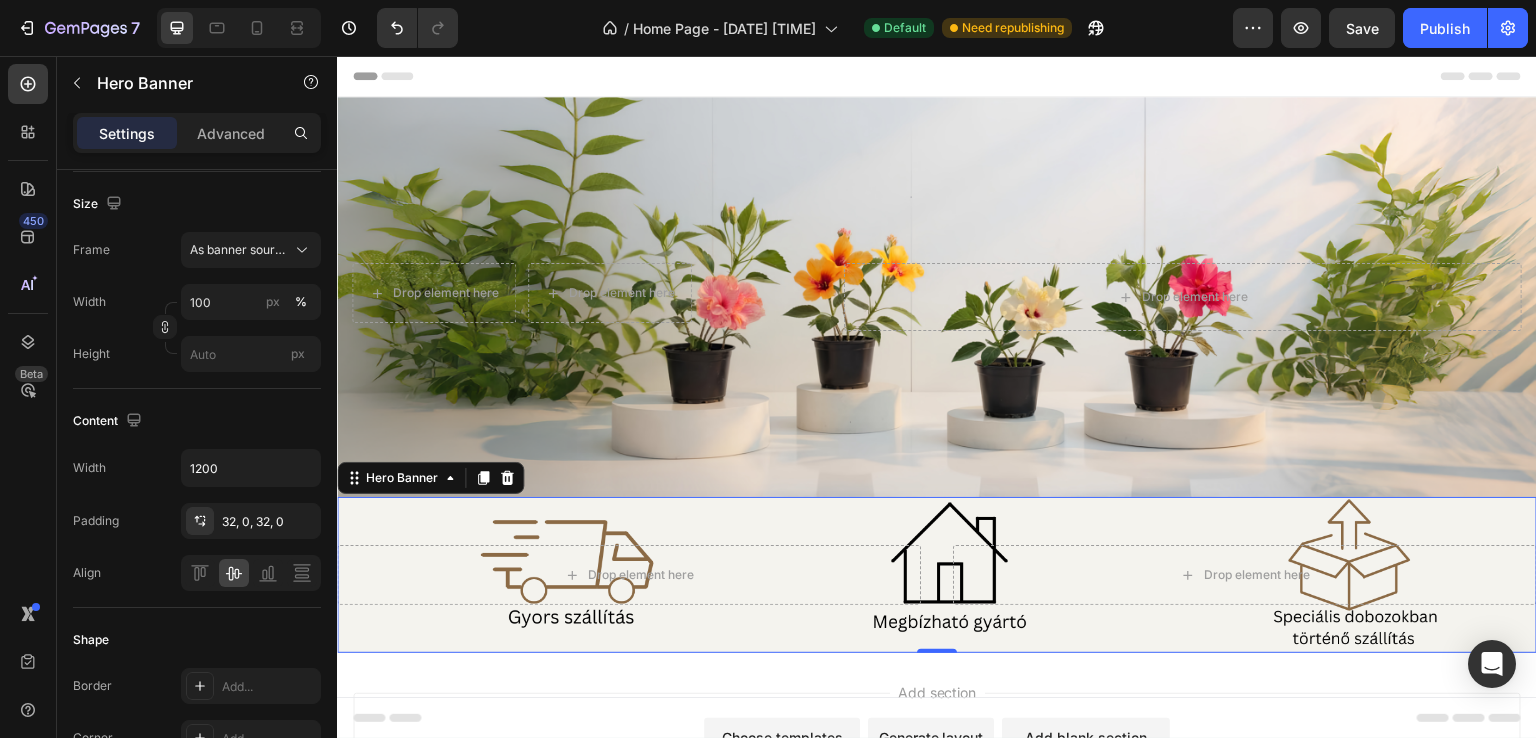 click on "Drop element here
Drop element here" at bounding box center [937, 575] 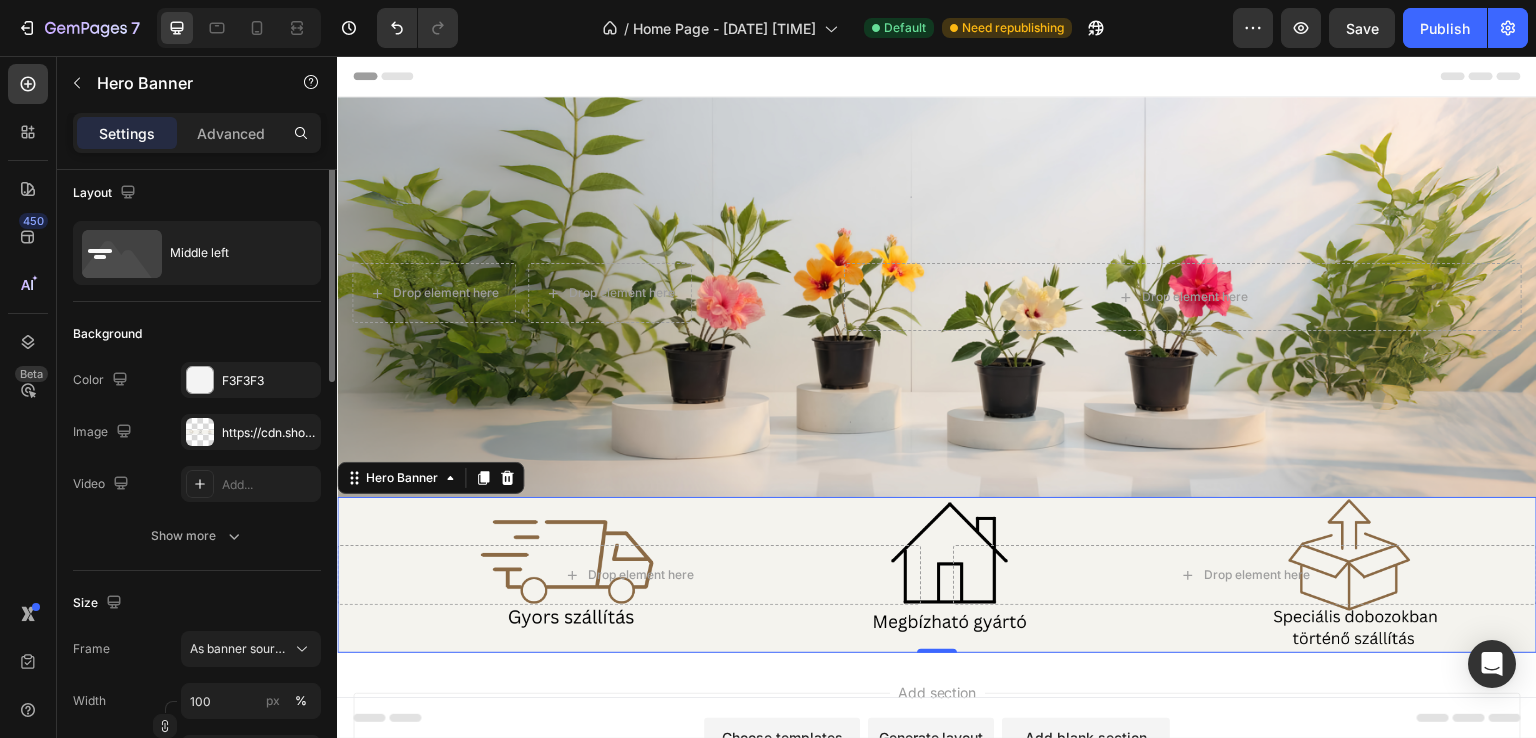 scroll, scrollTop: 0, scrollLeft: 0, axis: both 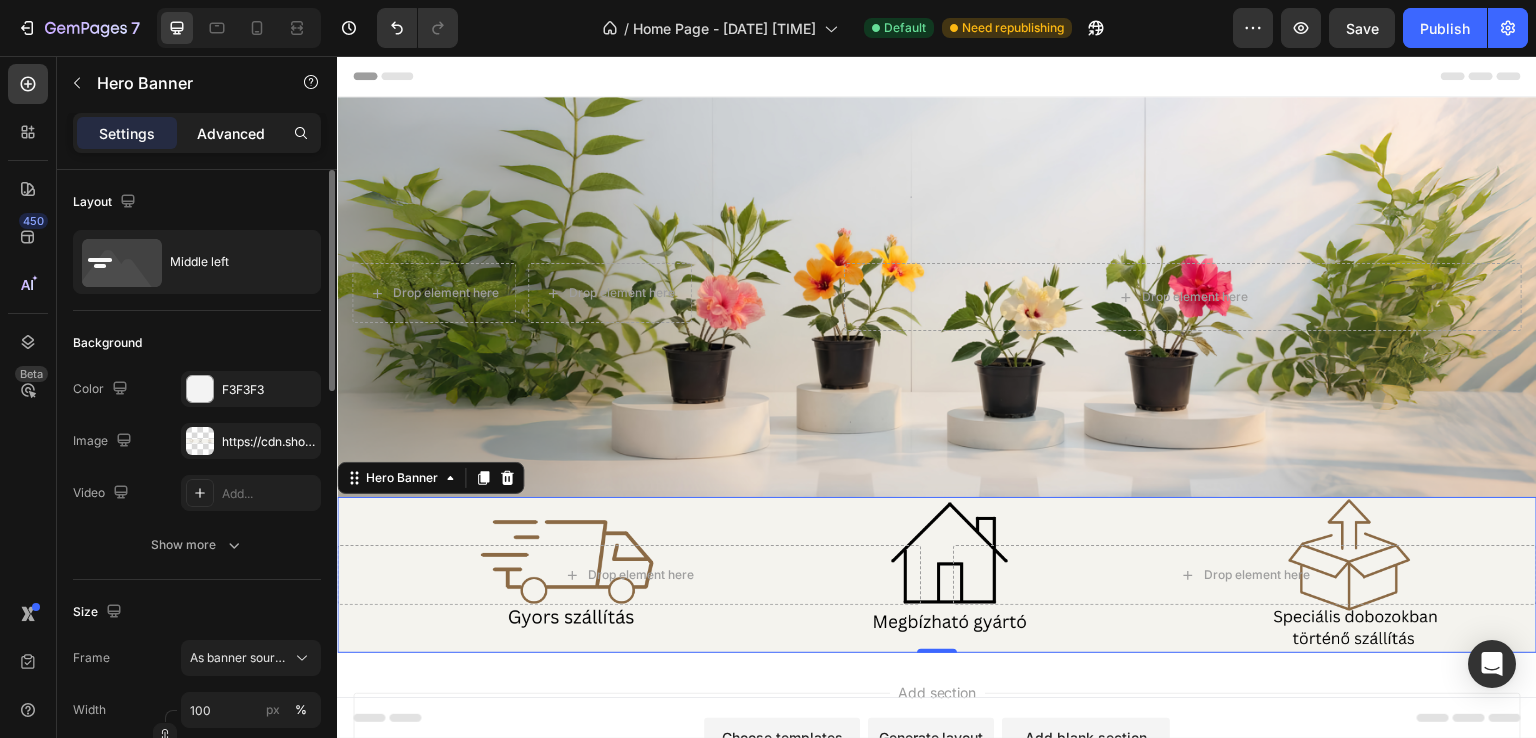 click on "Advanced" at bounding box center [231, 133] 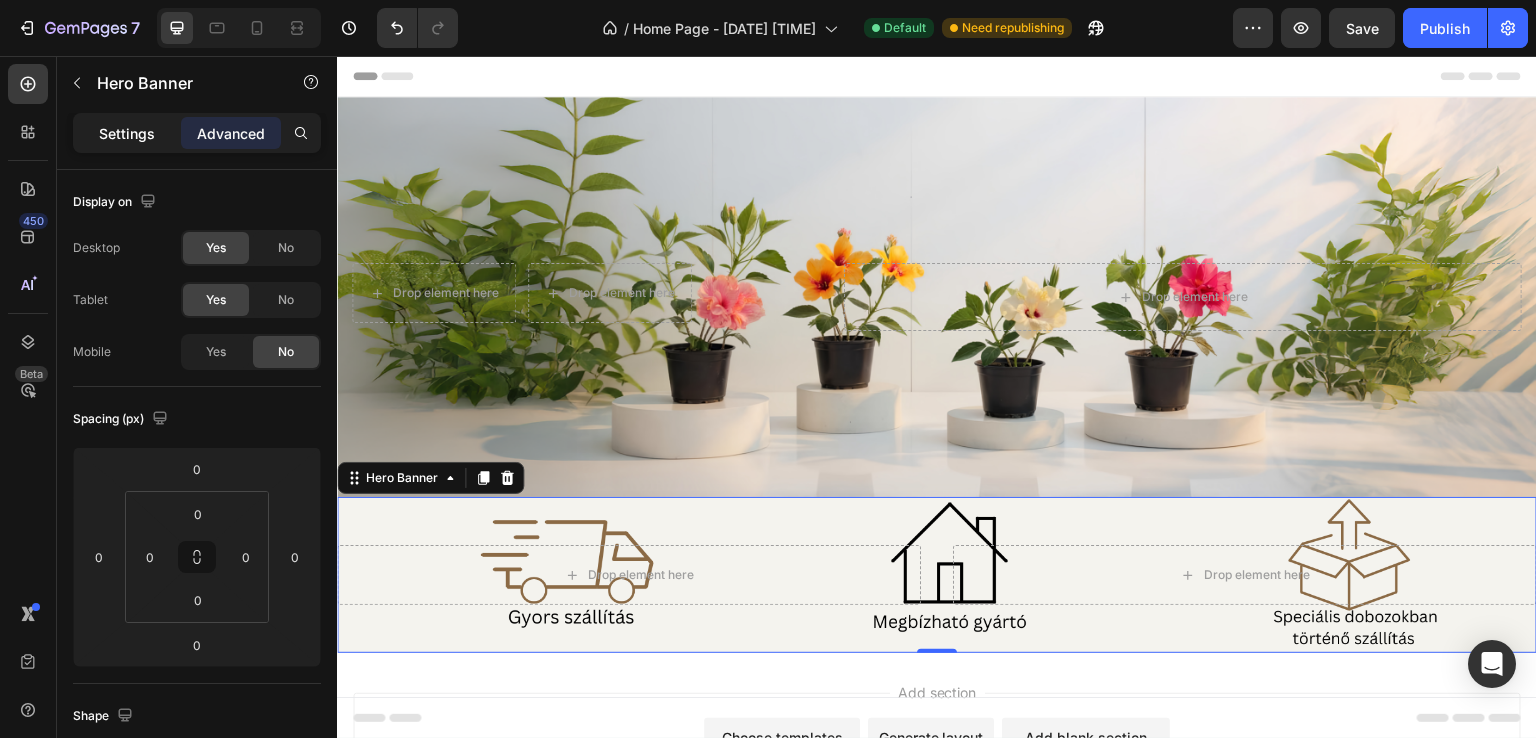 click on "Settings" at bounding box center (127, 133) 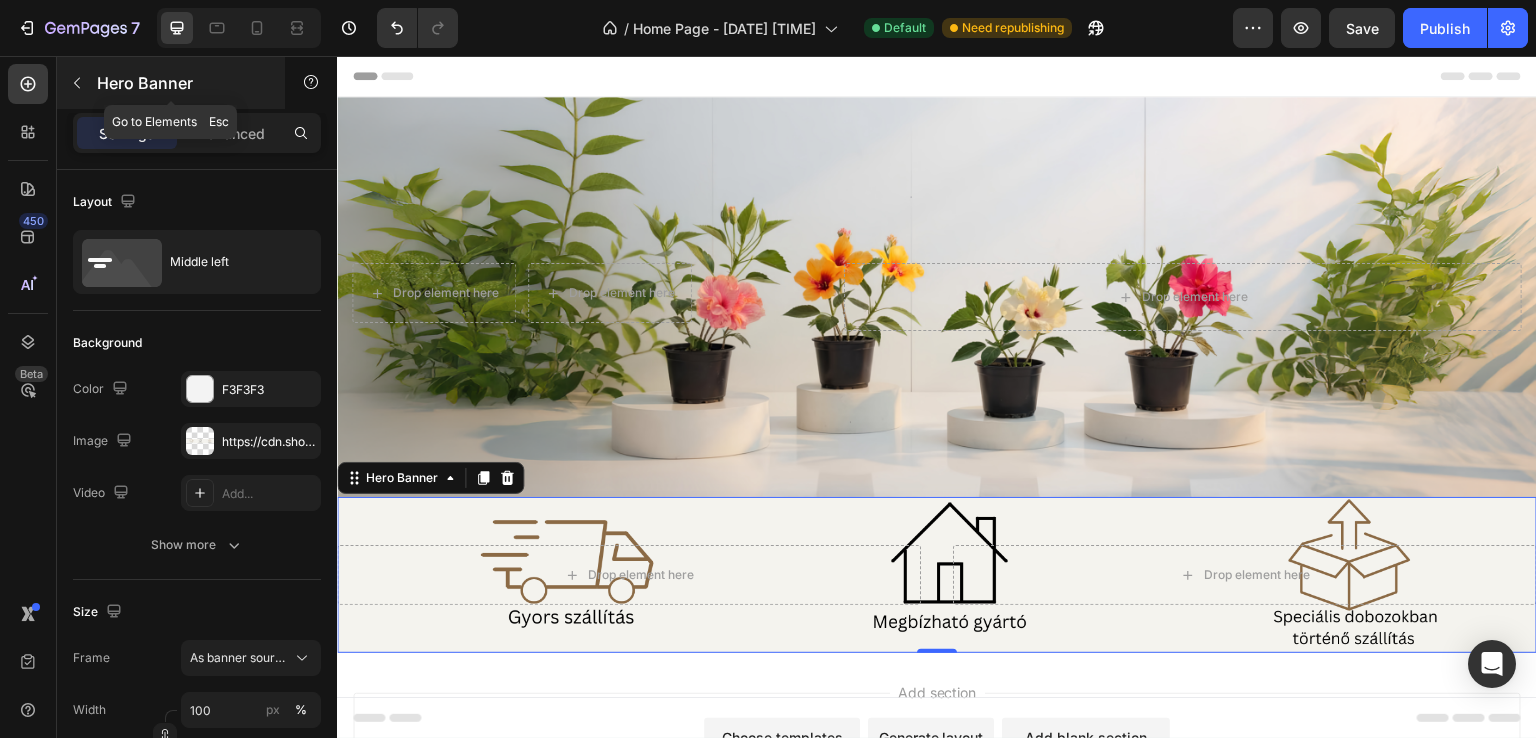 click 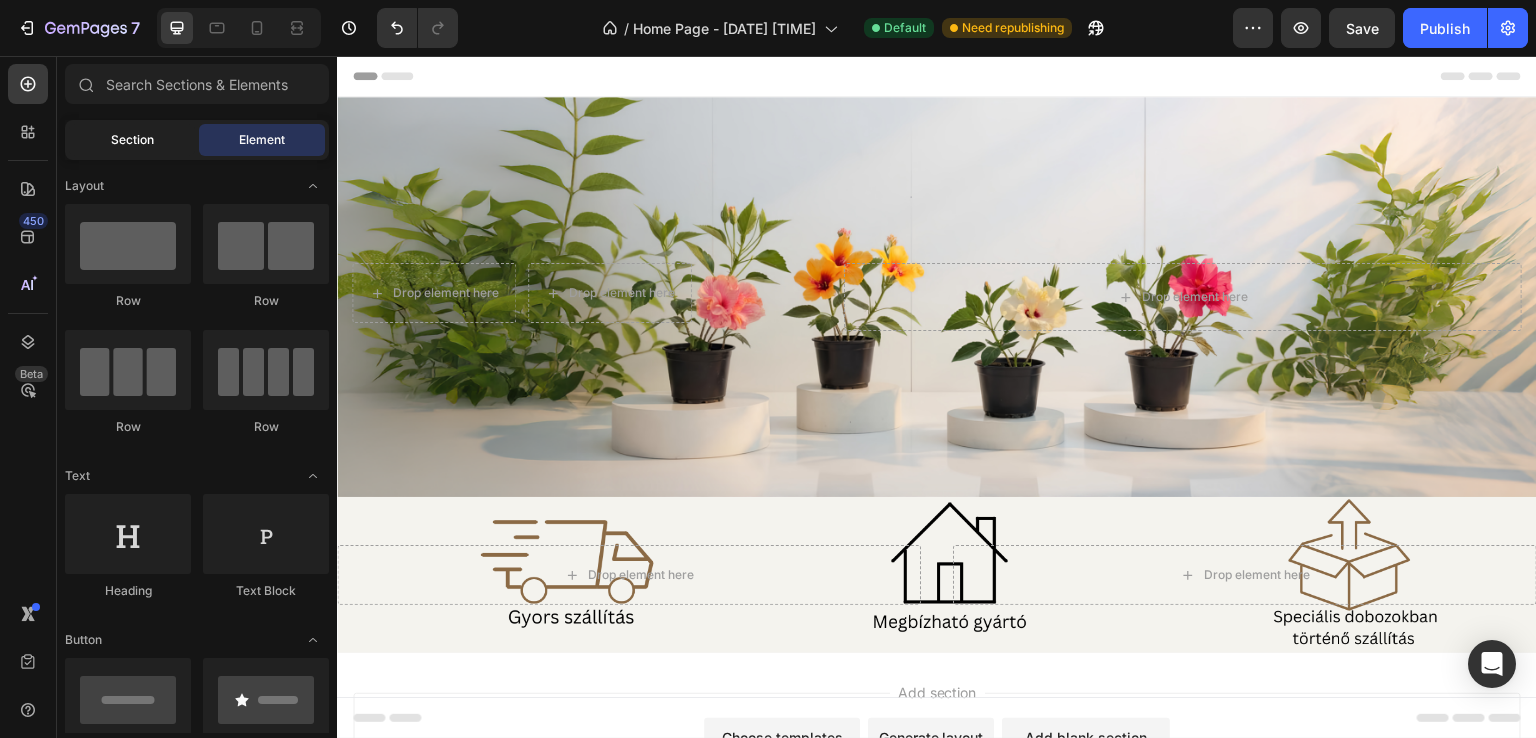 click on "Section" at bounding box center (132, 140) 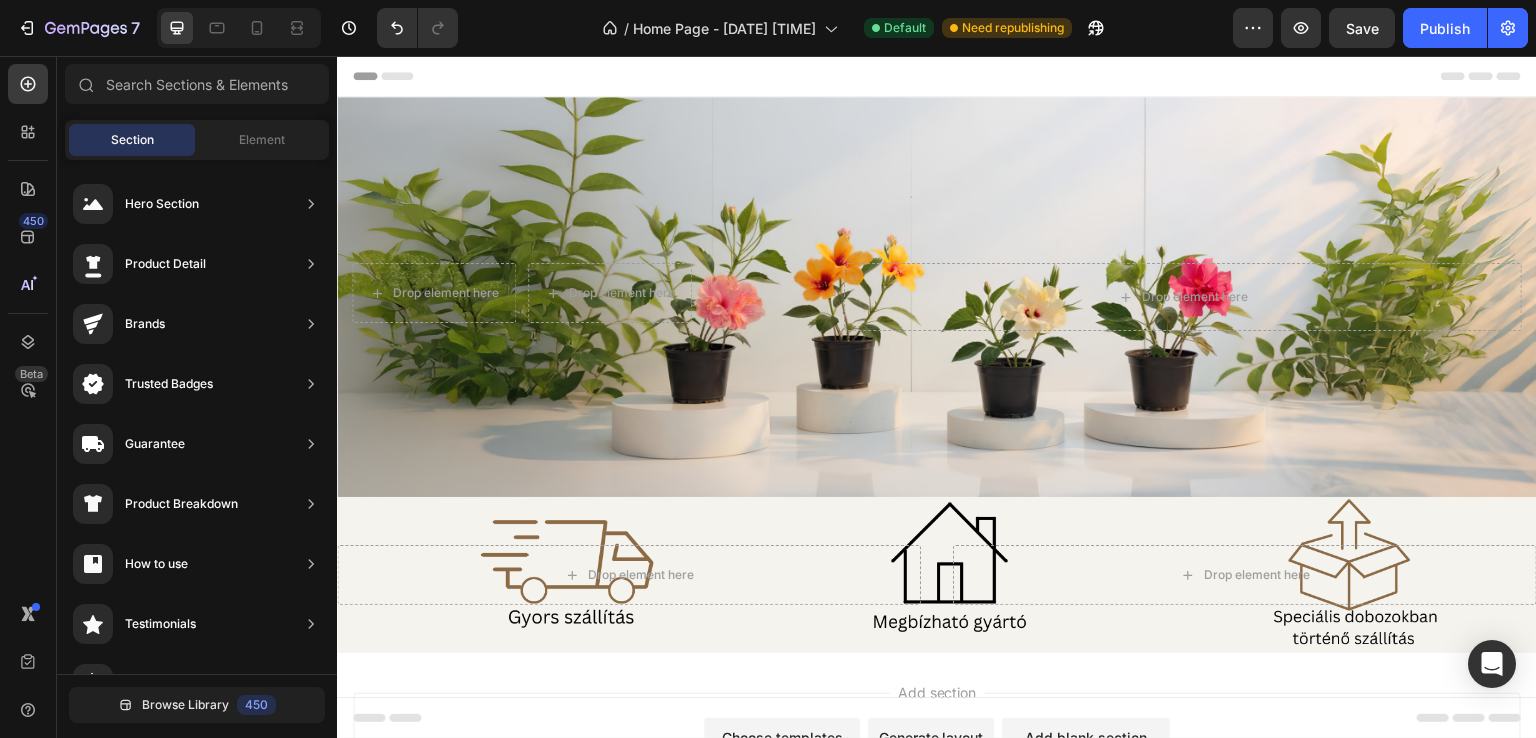 click on "Section Element" at bounding box center [197, 140] 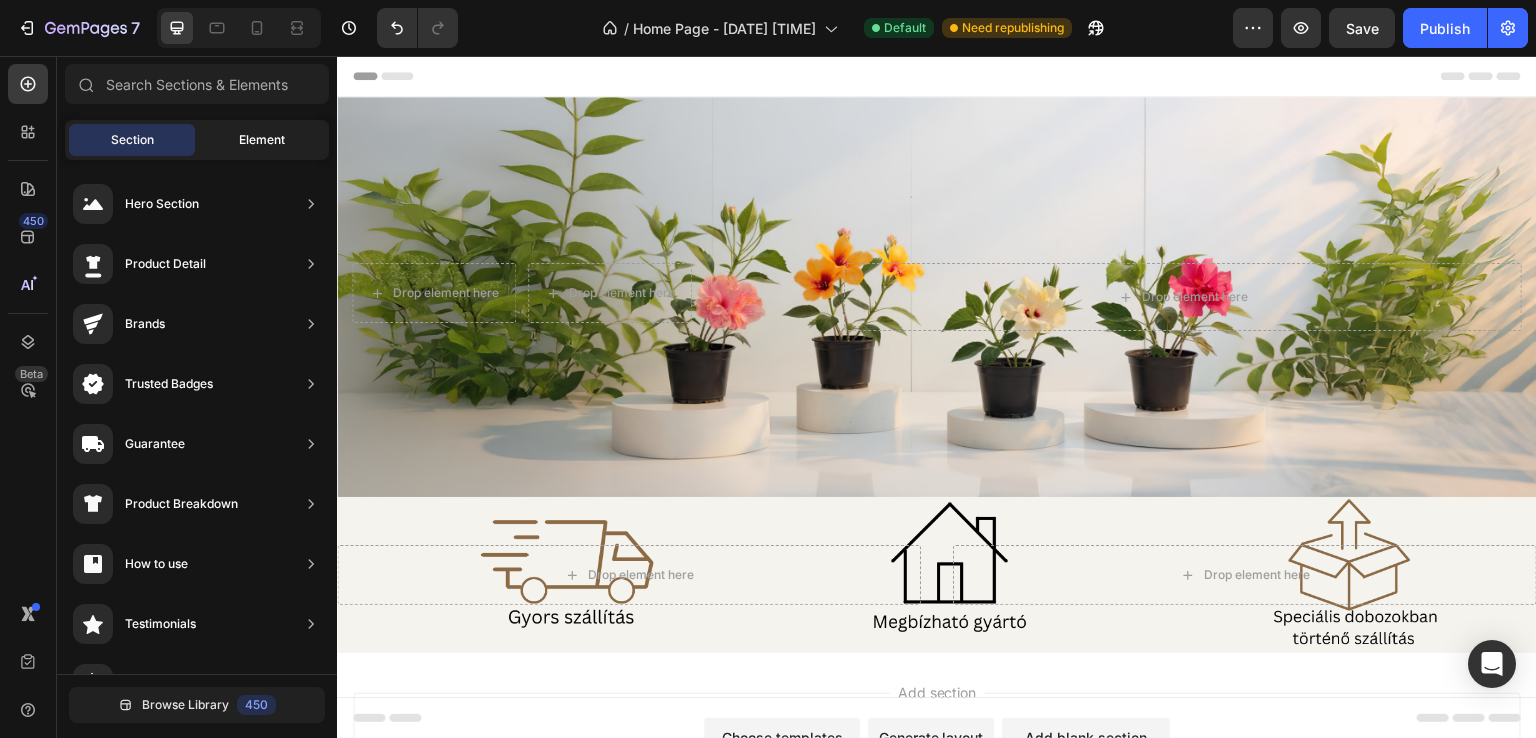 click on "Element" 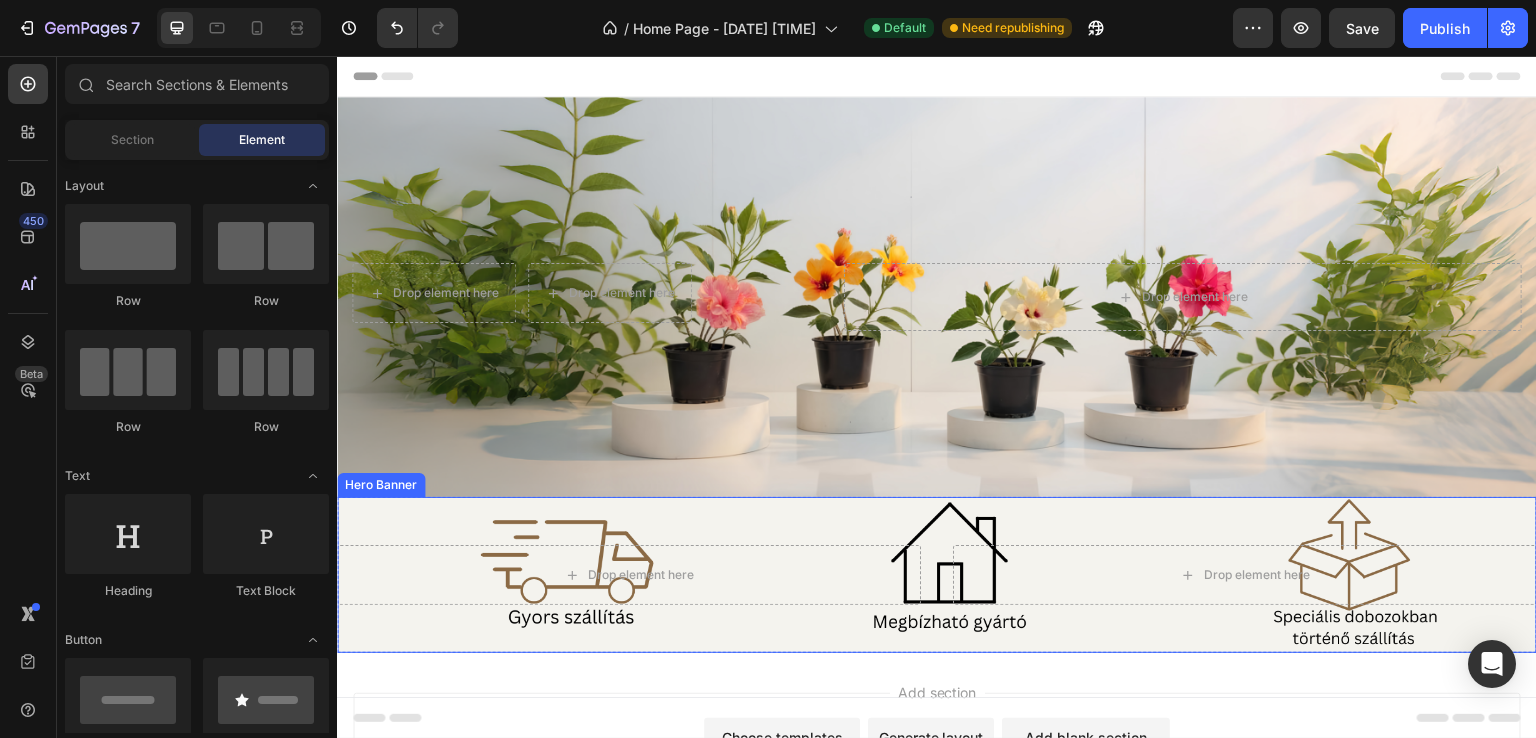 click on "Drop element here
Drop element here" at bounding box center [937, 575] 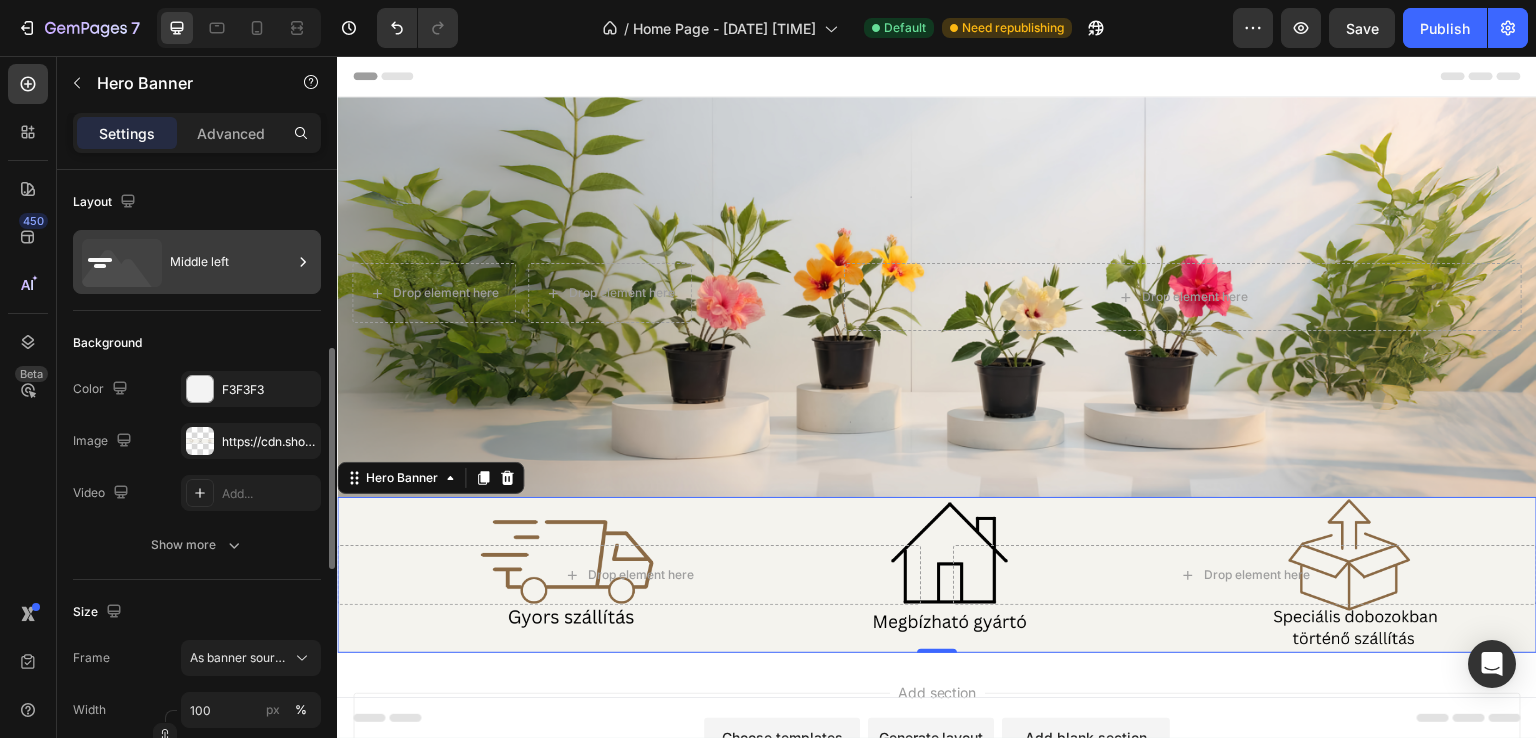 scroll, scrollTop: 199, scrollLeft: 0, axis: vertical 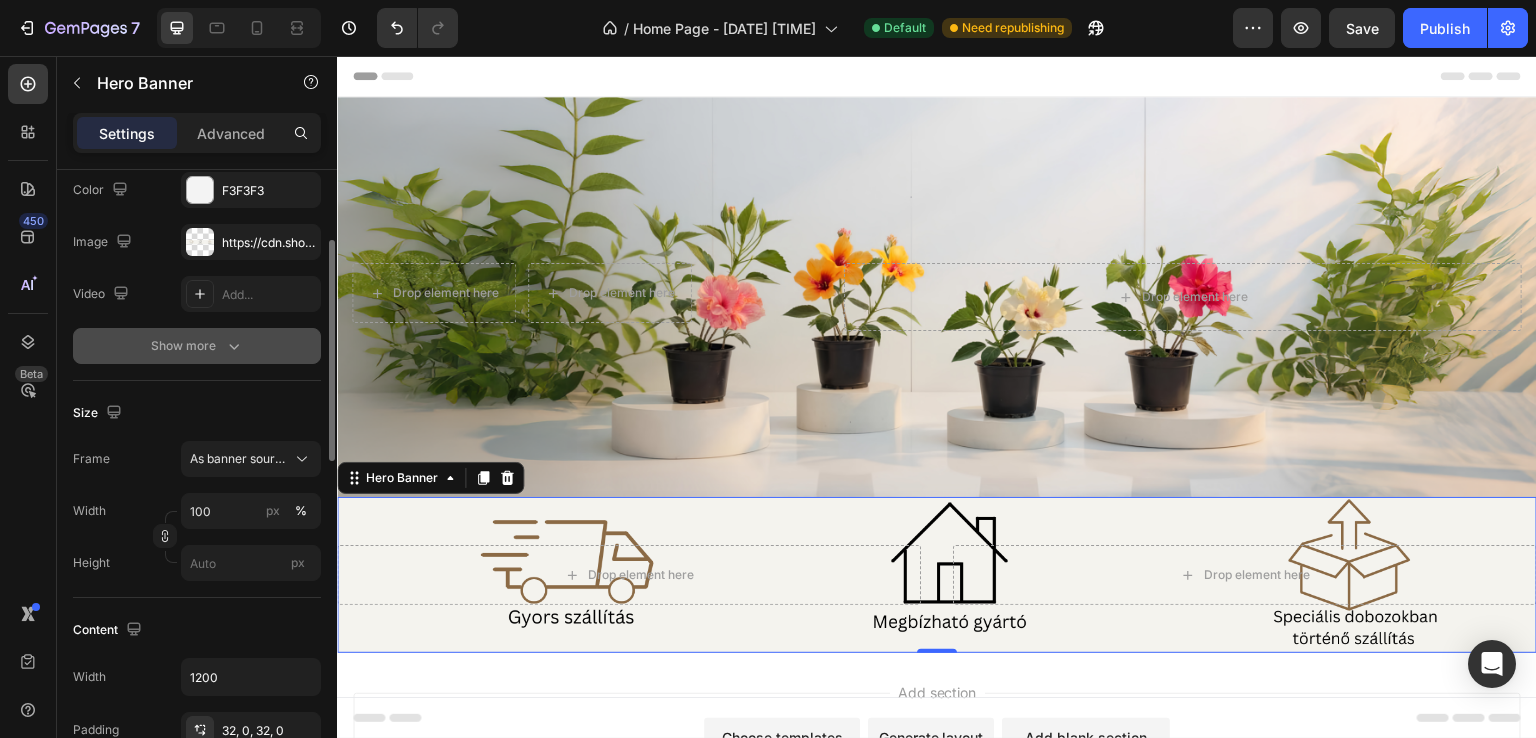 click 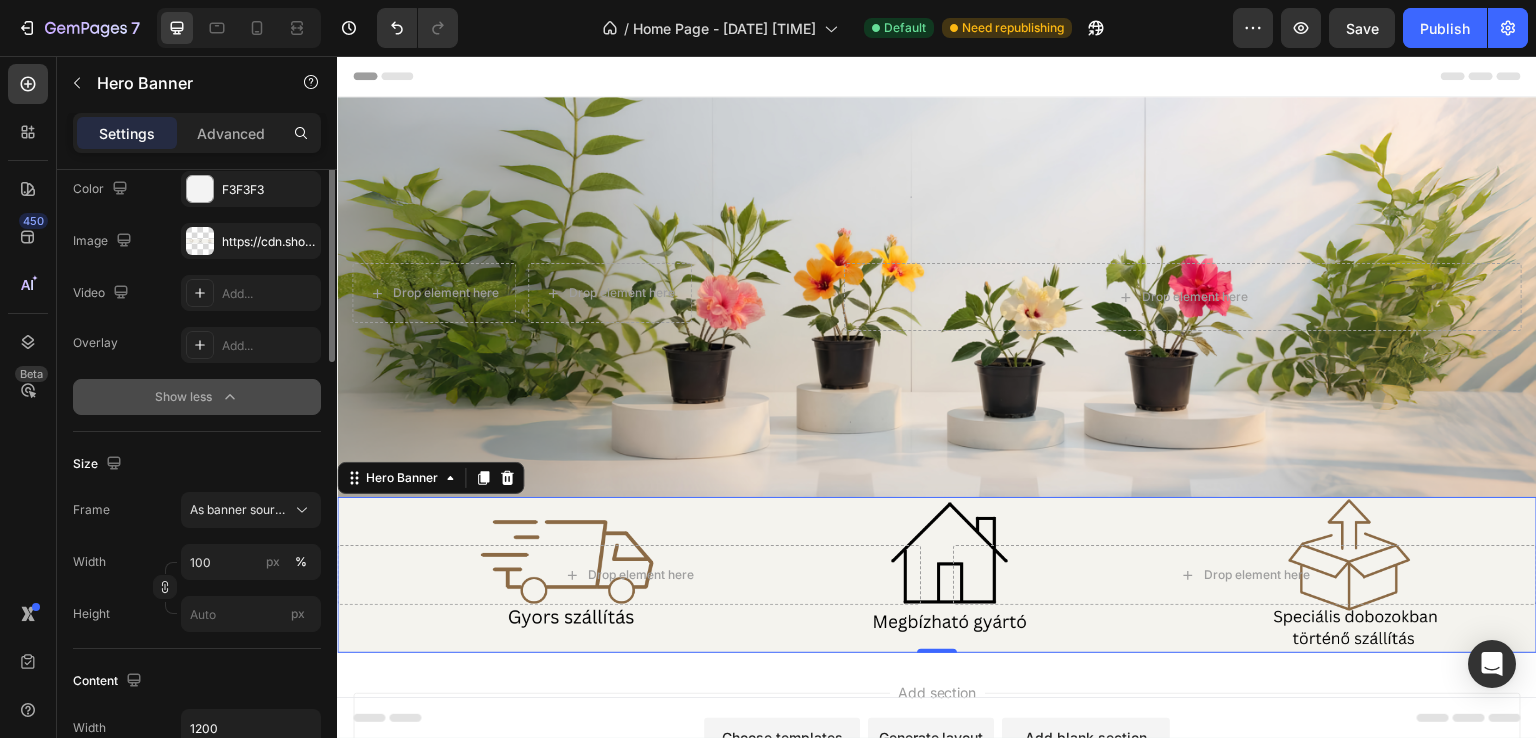 scroll, scrollTop: 0, scrollLeft: 0, axis: both 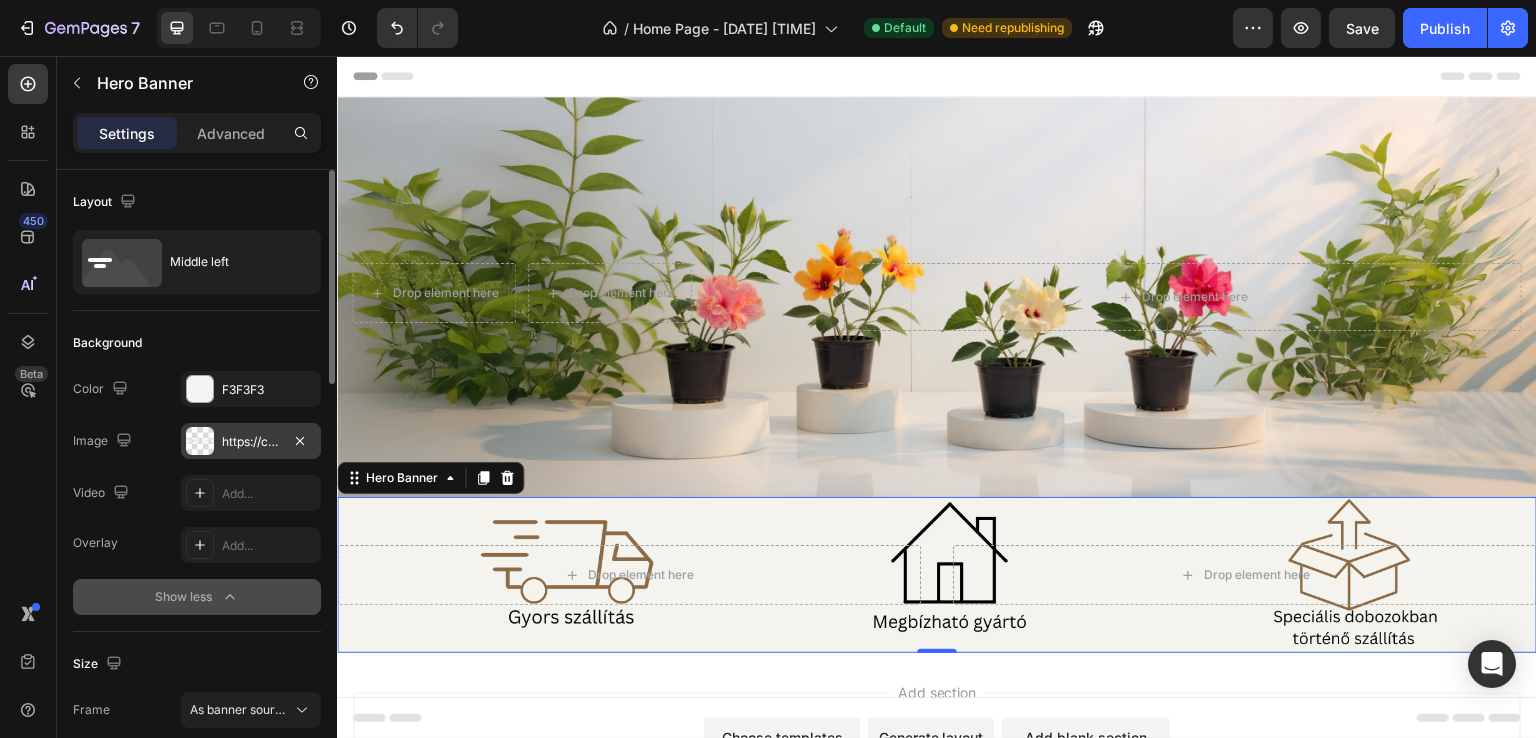 click on "https://cdn.shopify.com/s/files/1/0918/3441/7538/files/gempages_577294409834431379-cd24e776-e220-46cc-8b63-c5b1b1e14754.png" at bounding box center (251, 442) 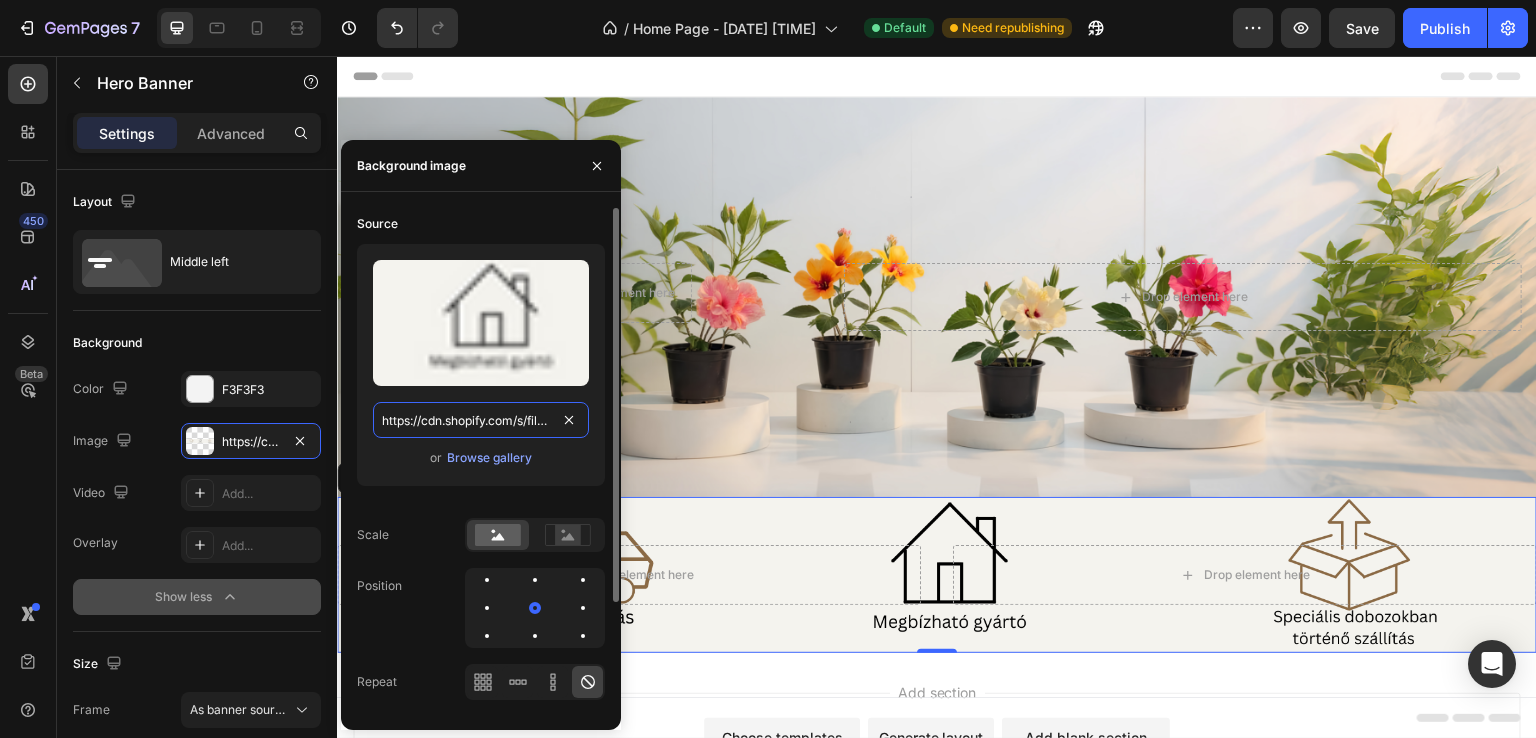 click on "https://cdn.shopify.com/s/files/1/0918/3441/7538/files/gempages_577294409834431379-cd24e776-e220-46cc-8b63-c5b1b1e14754.png" at bounding box center [481, 420] 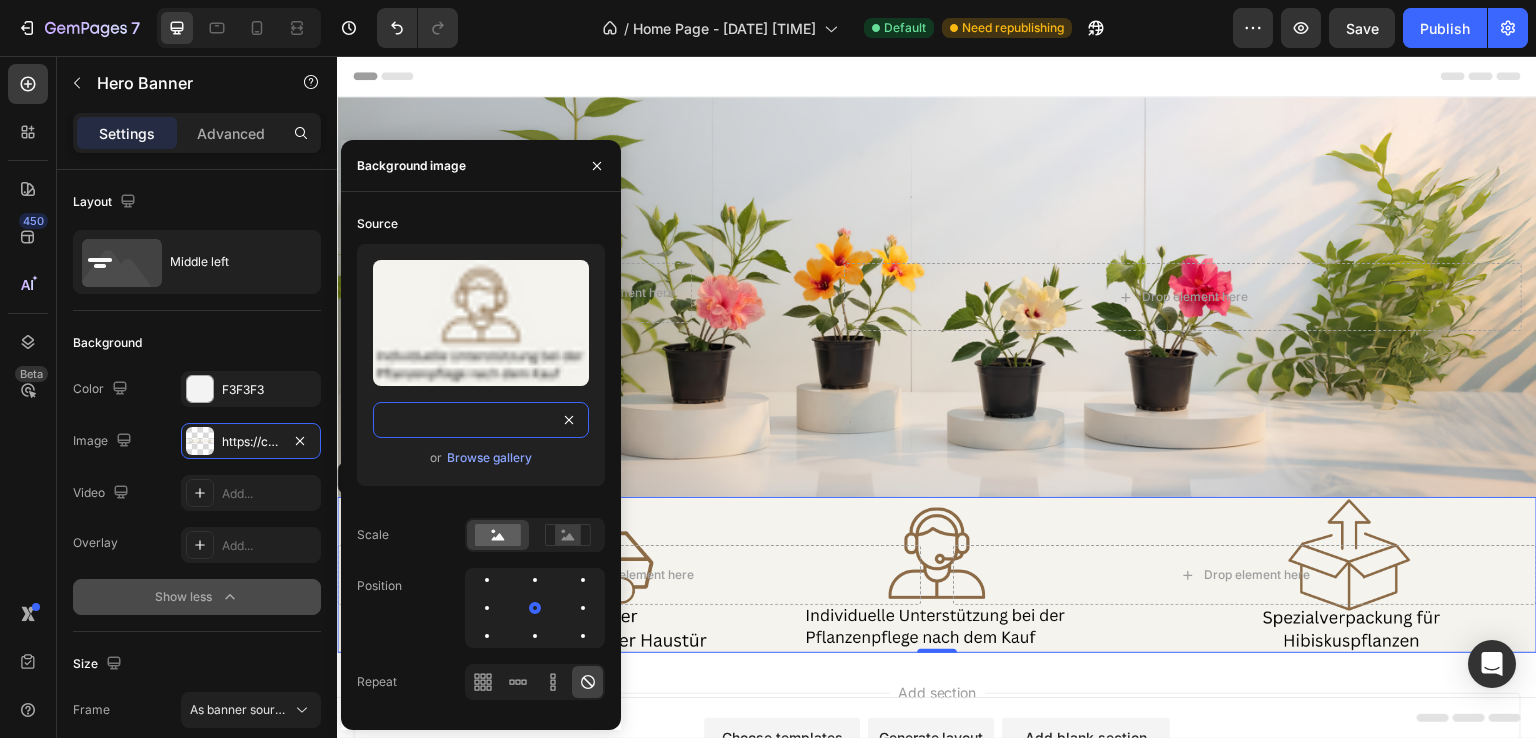 type on "https://cdn.shopify.com/s/files/1/0918/3441/7538/files/banner_2_august_[COUNTRY]_[PRODUCT].png?v=1754144871" 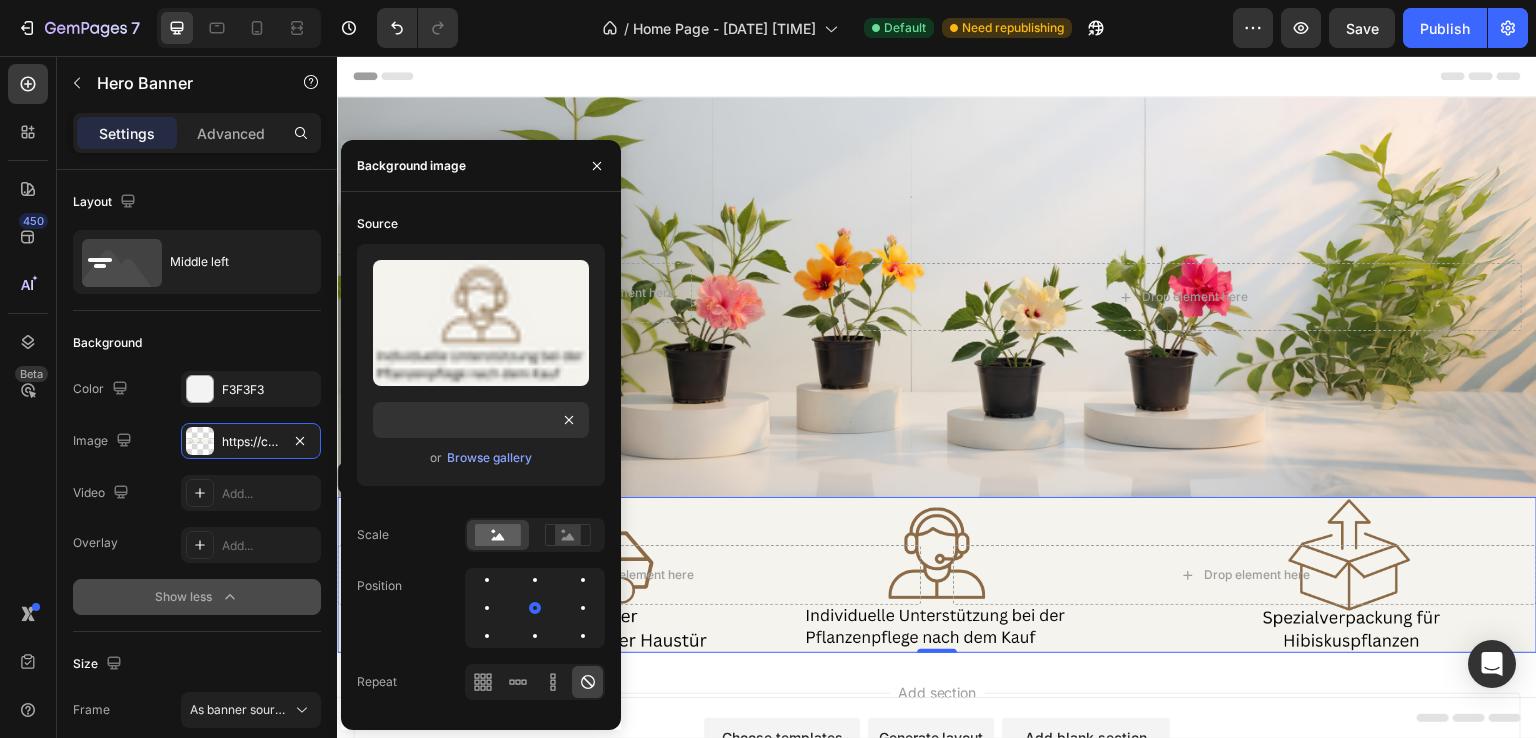 scroll, scrollTop: 0, scrollLeft: 0, axis: both 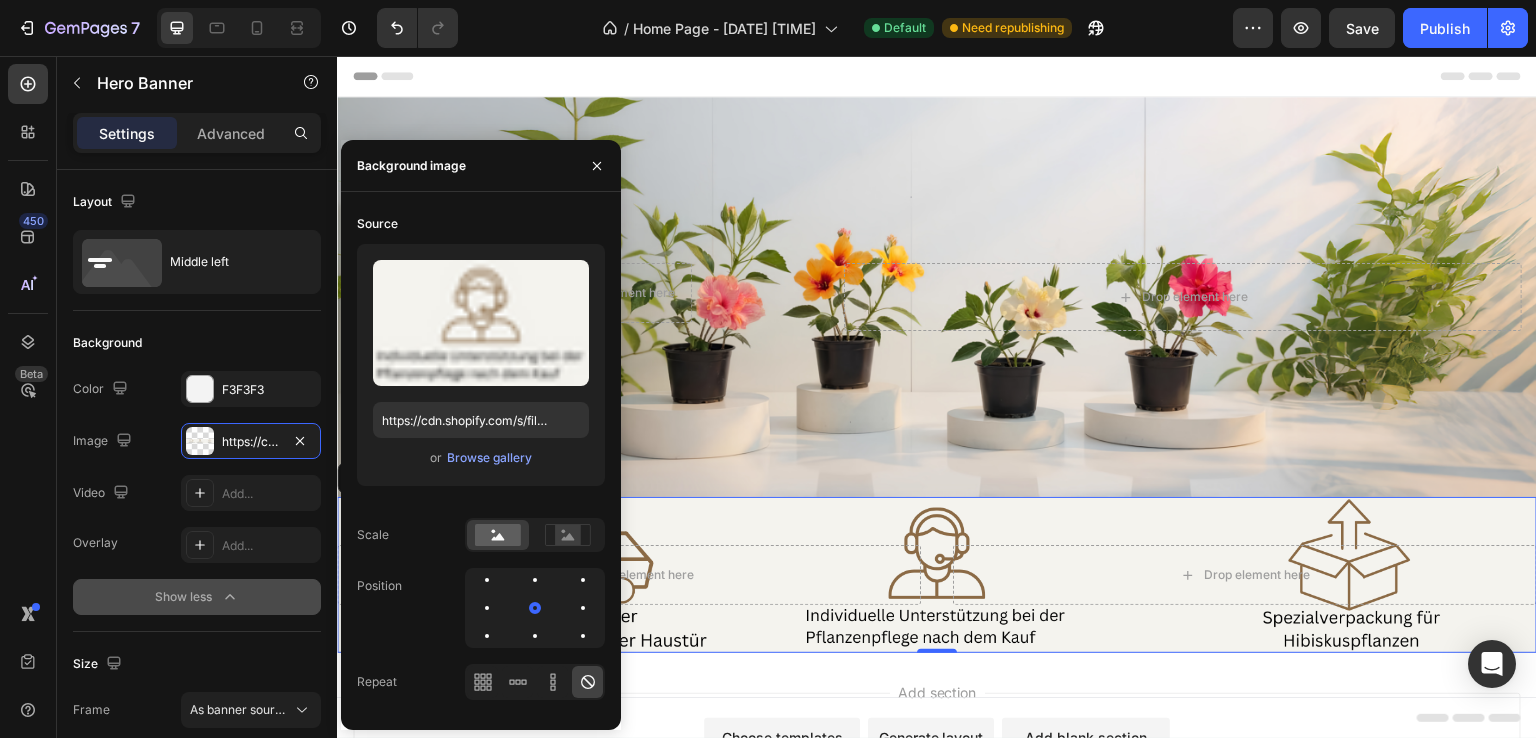 click on "Header" at bounding box center (937, 76) 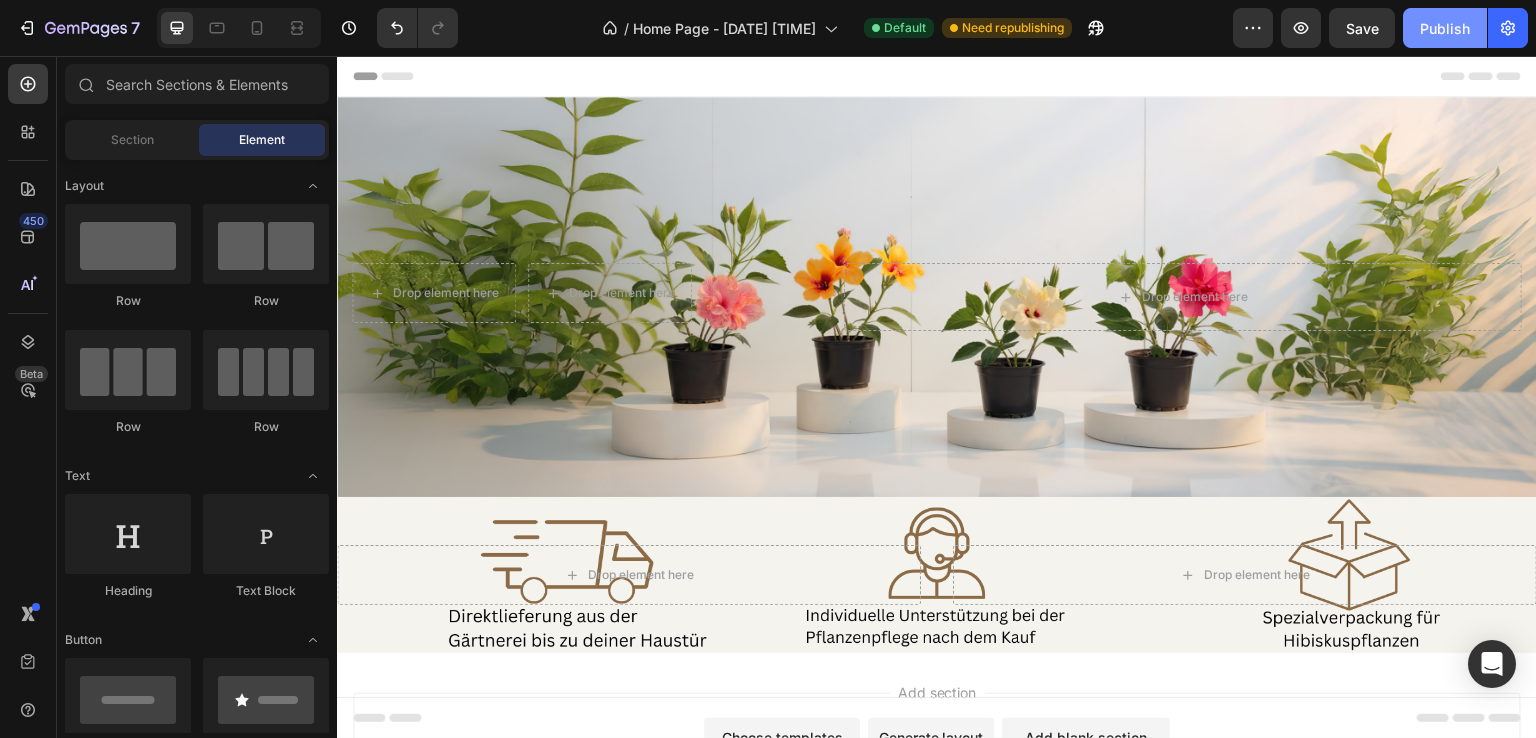 click on "Publish" at bounding box center [1445, 28] 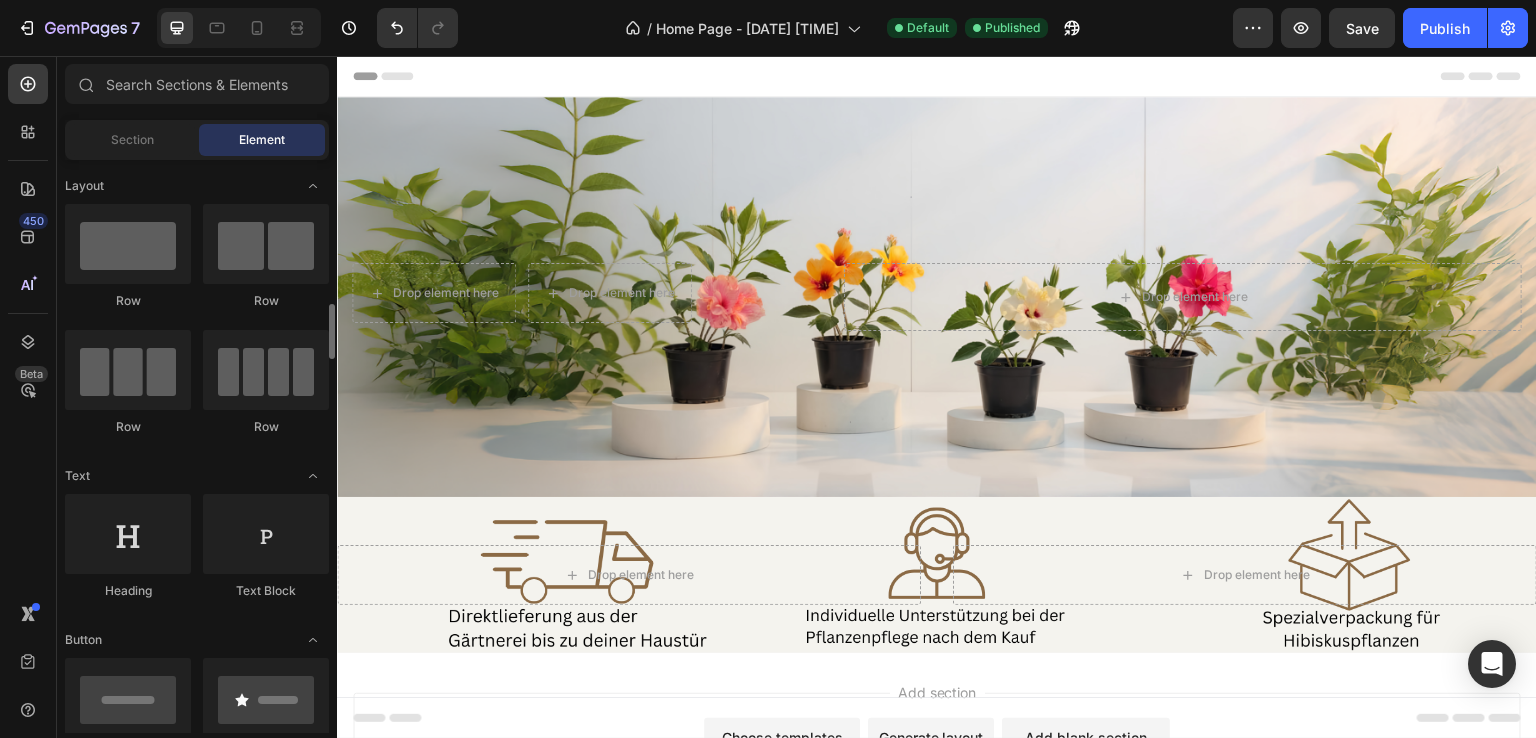 scroll, scrollTop: 132, scrollLeft: 0, axis: vertical 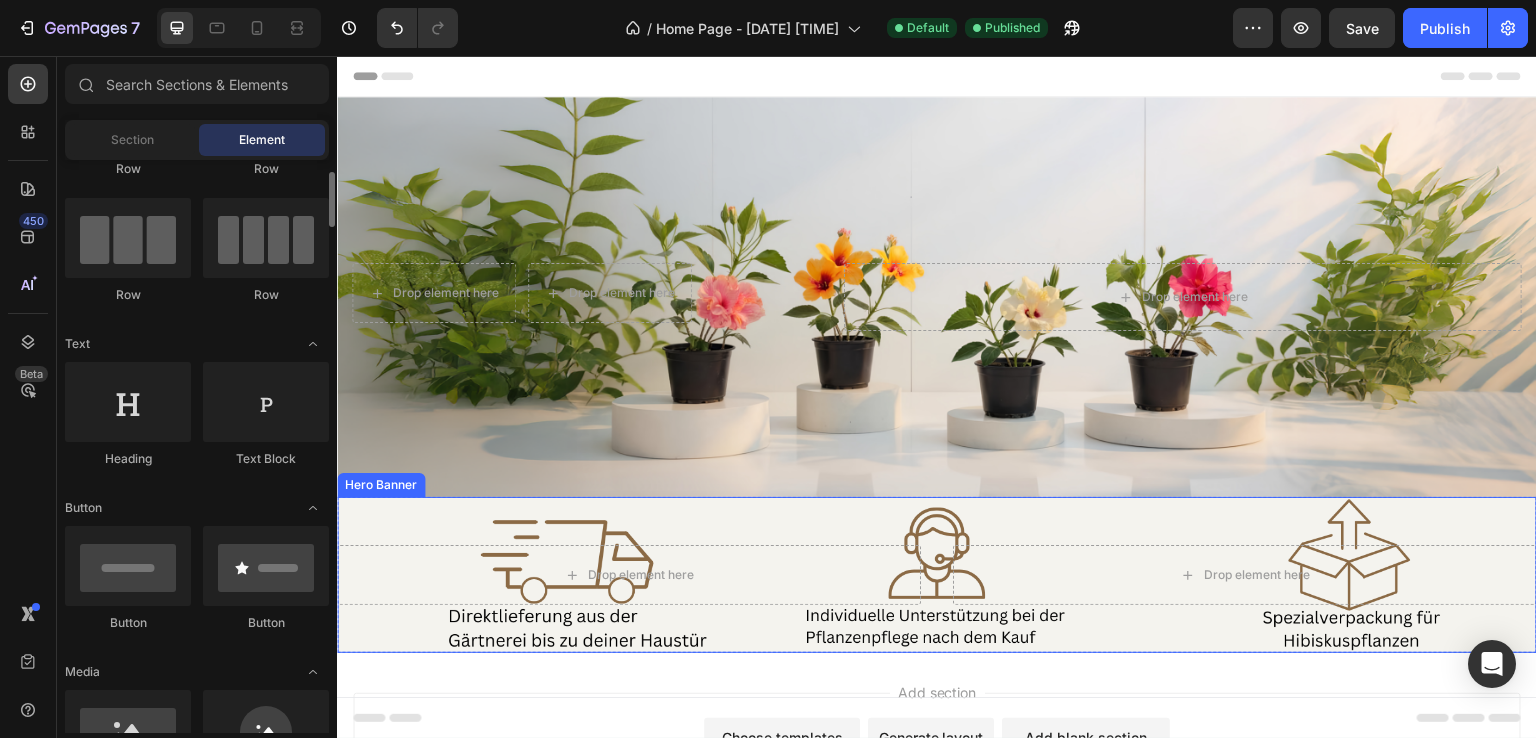 click on "Drop element here
Drop element here" at bounding box center (937, 575) 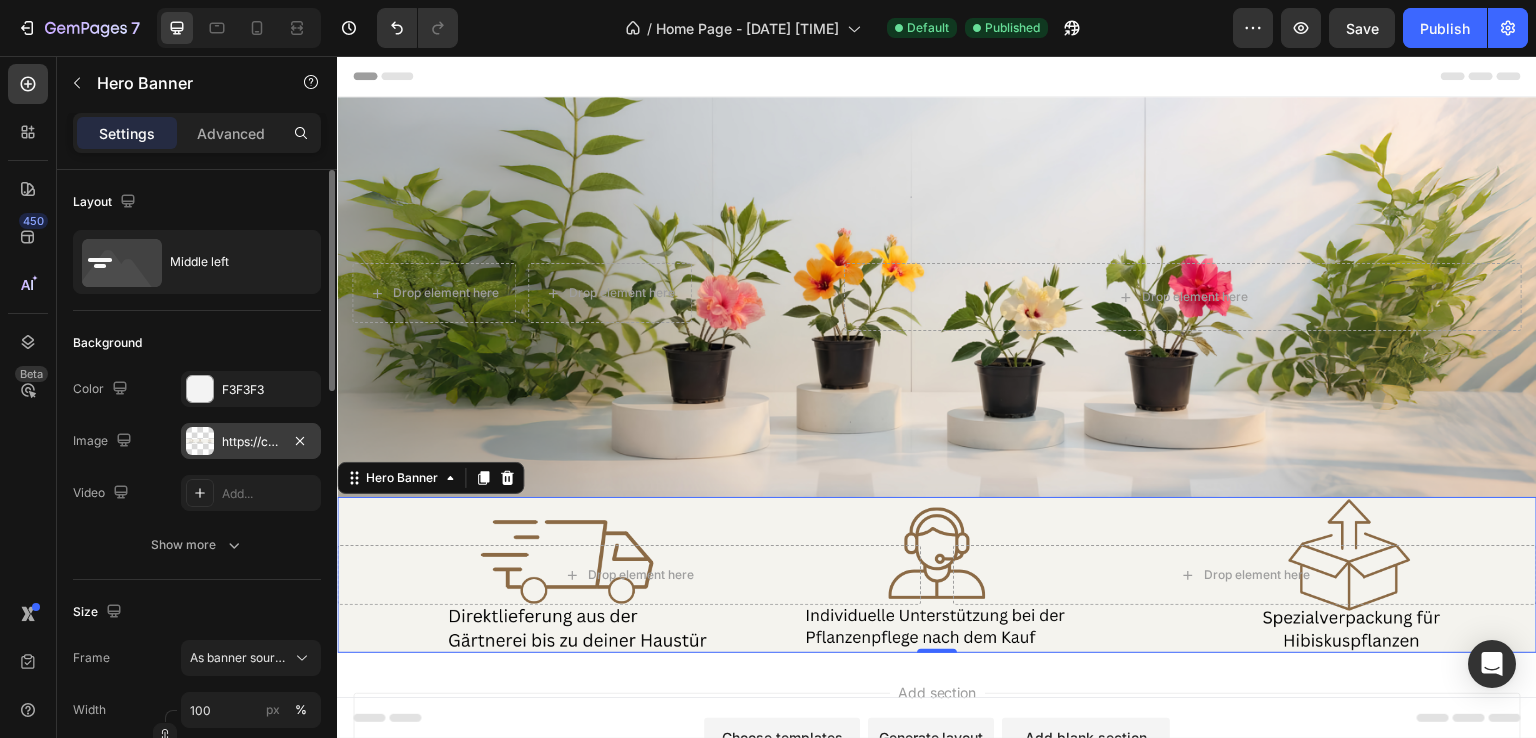 click on "https://cdn.shopify.com/s/files/1/0918/3441/7538/files/banner_2_august_[COUNTRY]_[PRODUCT].png?v=1754144871" at bounding box center (251, 442) 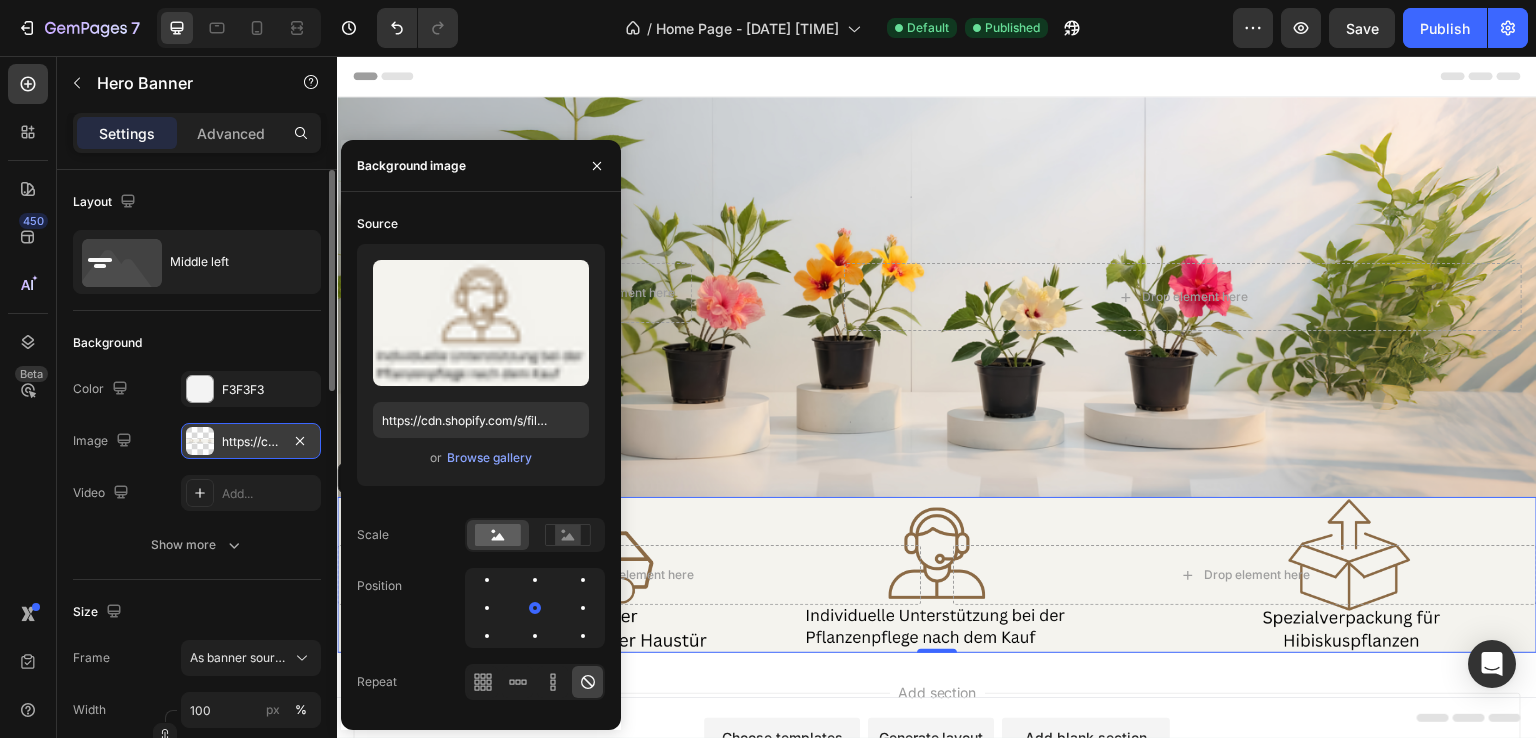 click on "https://cdn.shopify.com/s/files/1/0918/3441/7538/files/banner_2_august_[COUNTRY]_[PRODUCT].png?v=1754144871" at bounding box center (251, 442) 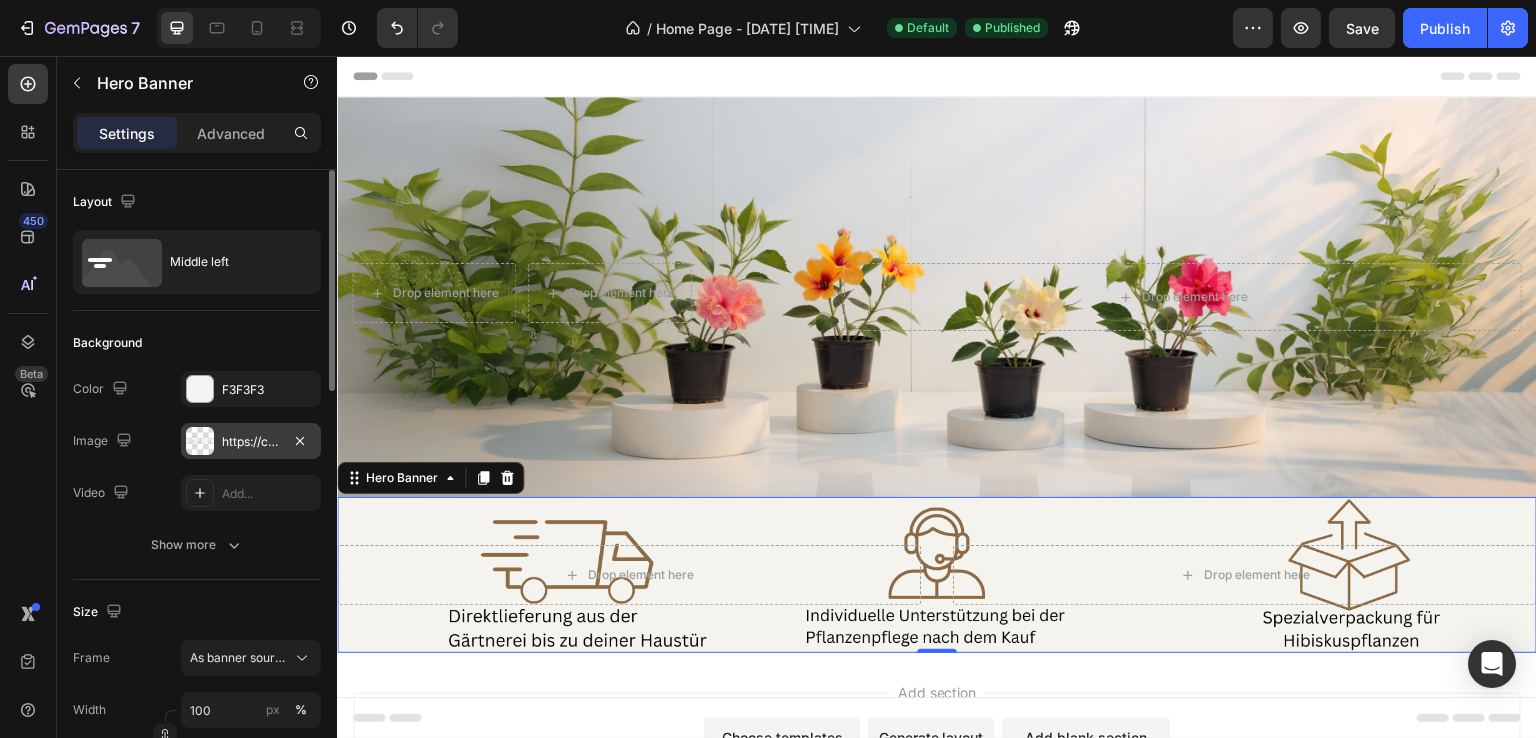 click on "https://cdn.shopify.com/s/files/1/0918/3441/7538/files/banner_2_august_[COUNTRY]_[PRODUCT].png?v=1754144871" at bounding box center (251, 442) 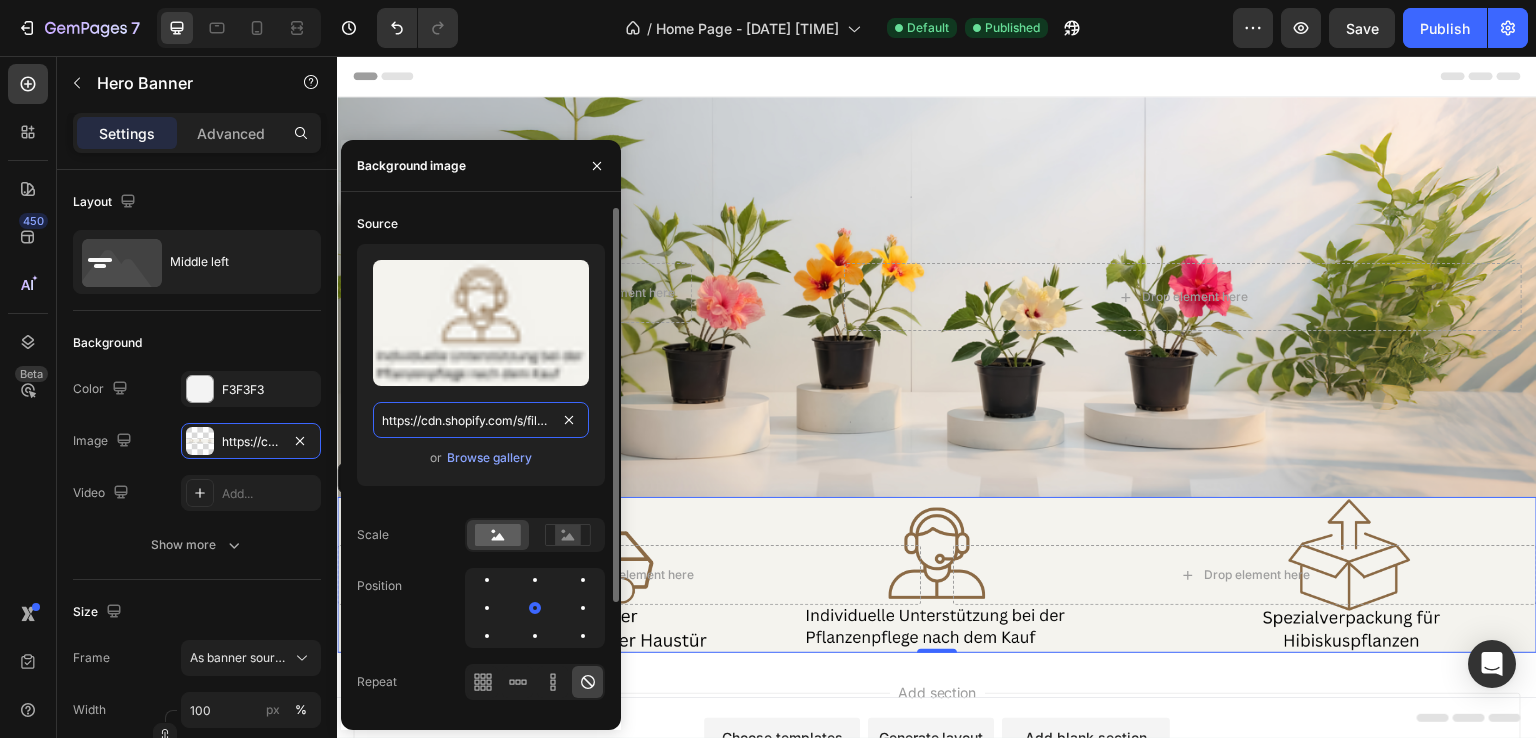 click on "https://cdn.shopify.com/s/files/1/0918/3441/7538/files/banner_2_august_[COUNTRY]_[PRODUCT].png?v=1754144871" at bounding box center [481, 420] 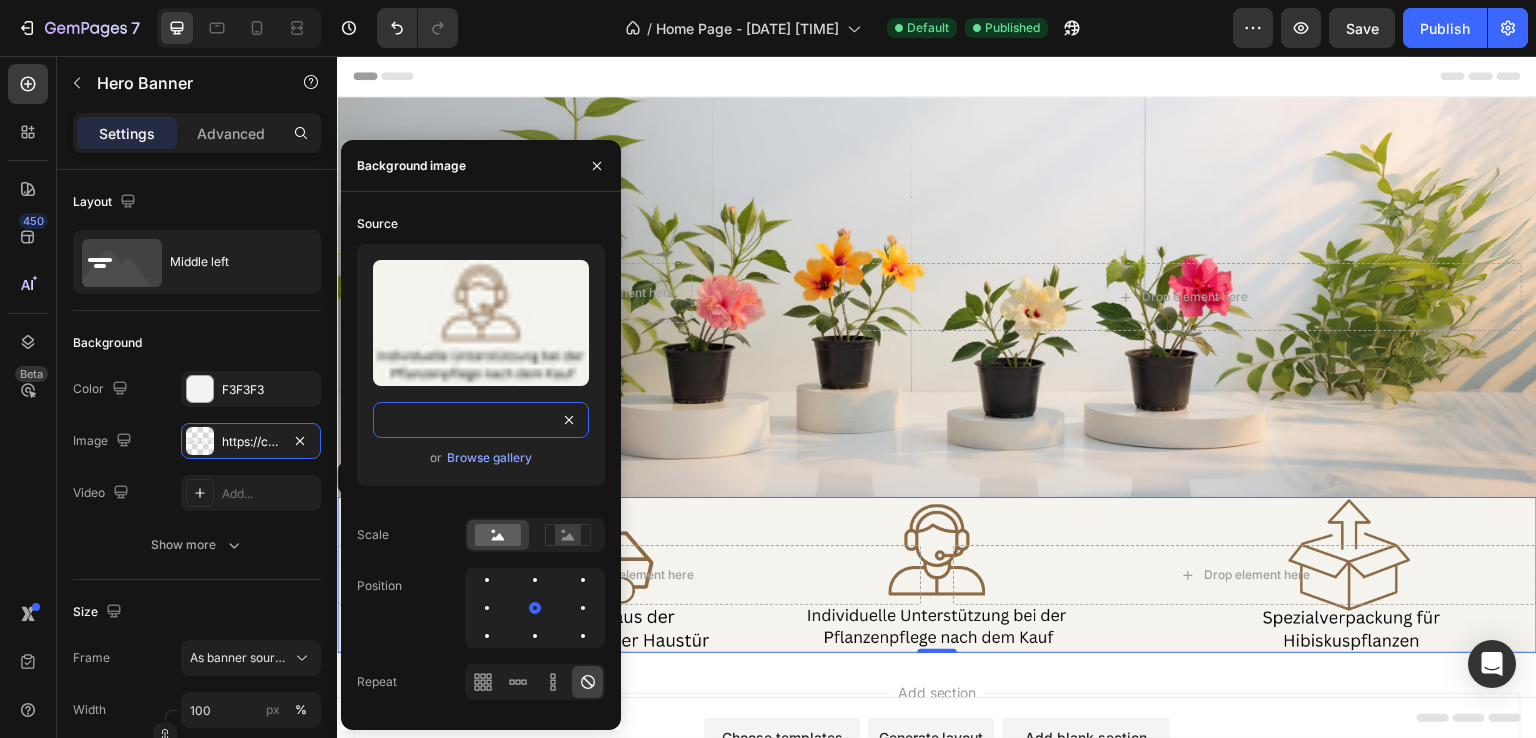 type on "https://cdn.shopify.com/s/files/1/0918/3441/7538/files/banner_[COUNTRY]_[PRODUCT]_centrat.png?v=1754145034" 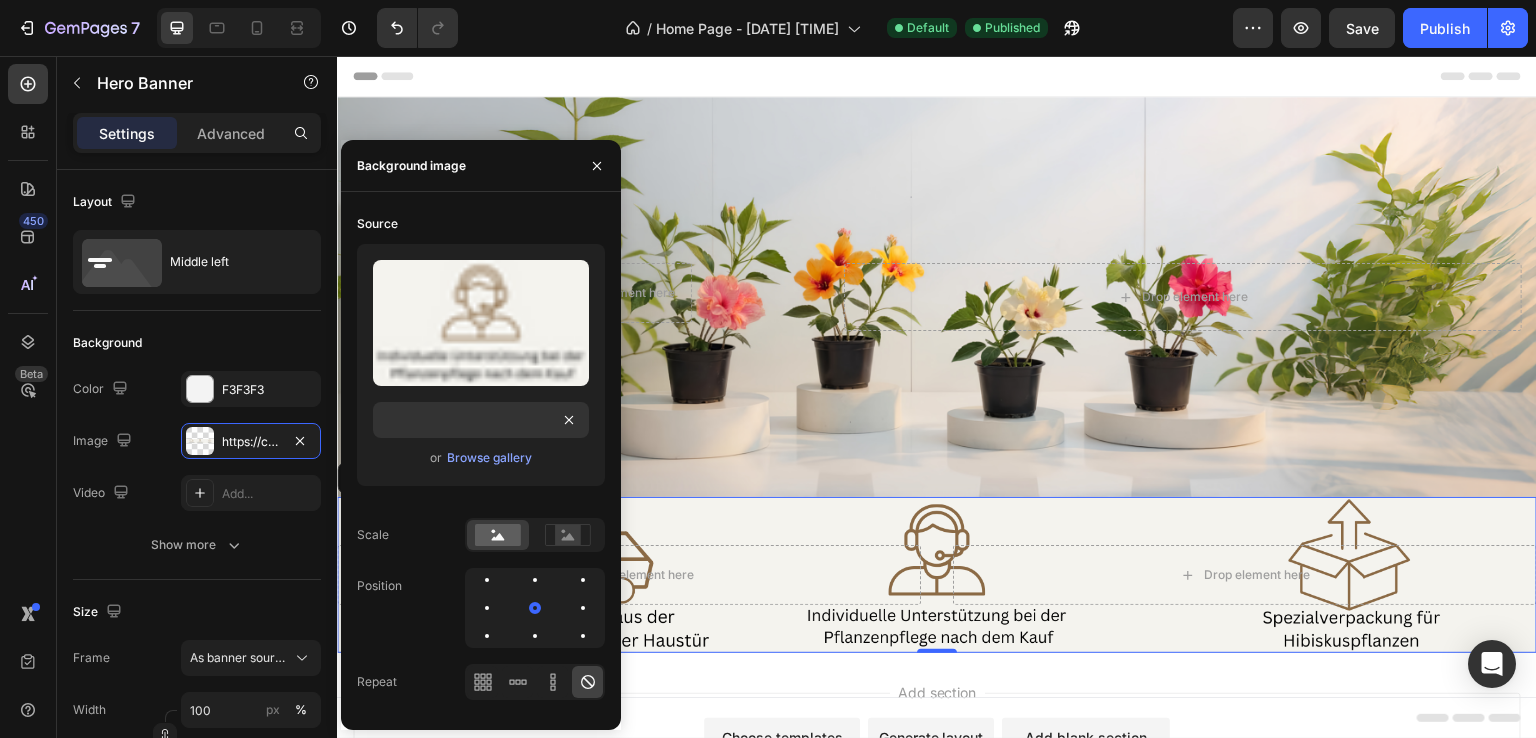 scroll, scrollTop: 0, scrollLeft: 0, axis: both 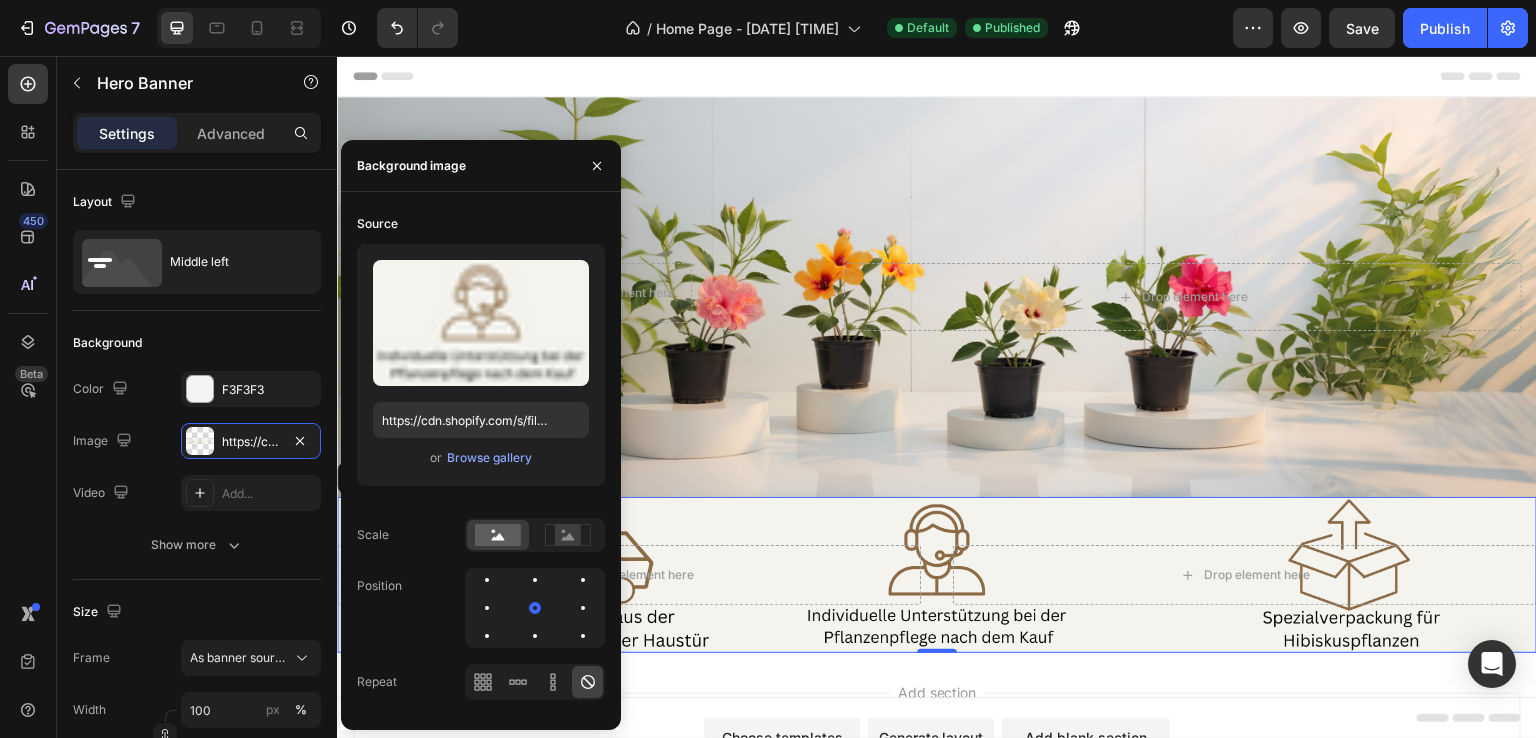 click on "Header" at bounding box center [937, 76] 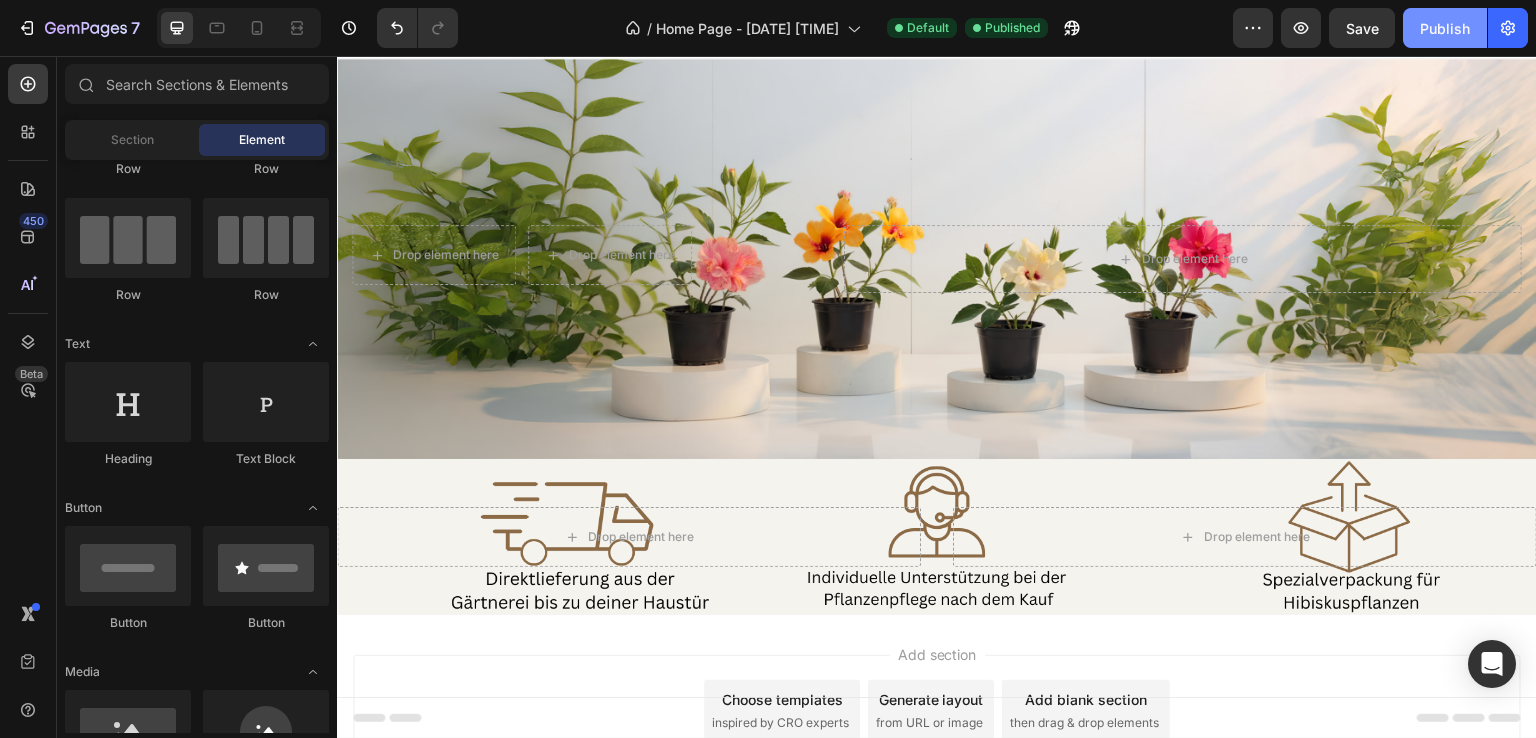 scroll, scrollTop: 0, scrollLeft: 0, axis: both 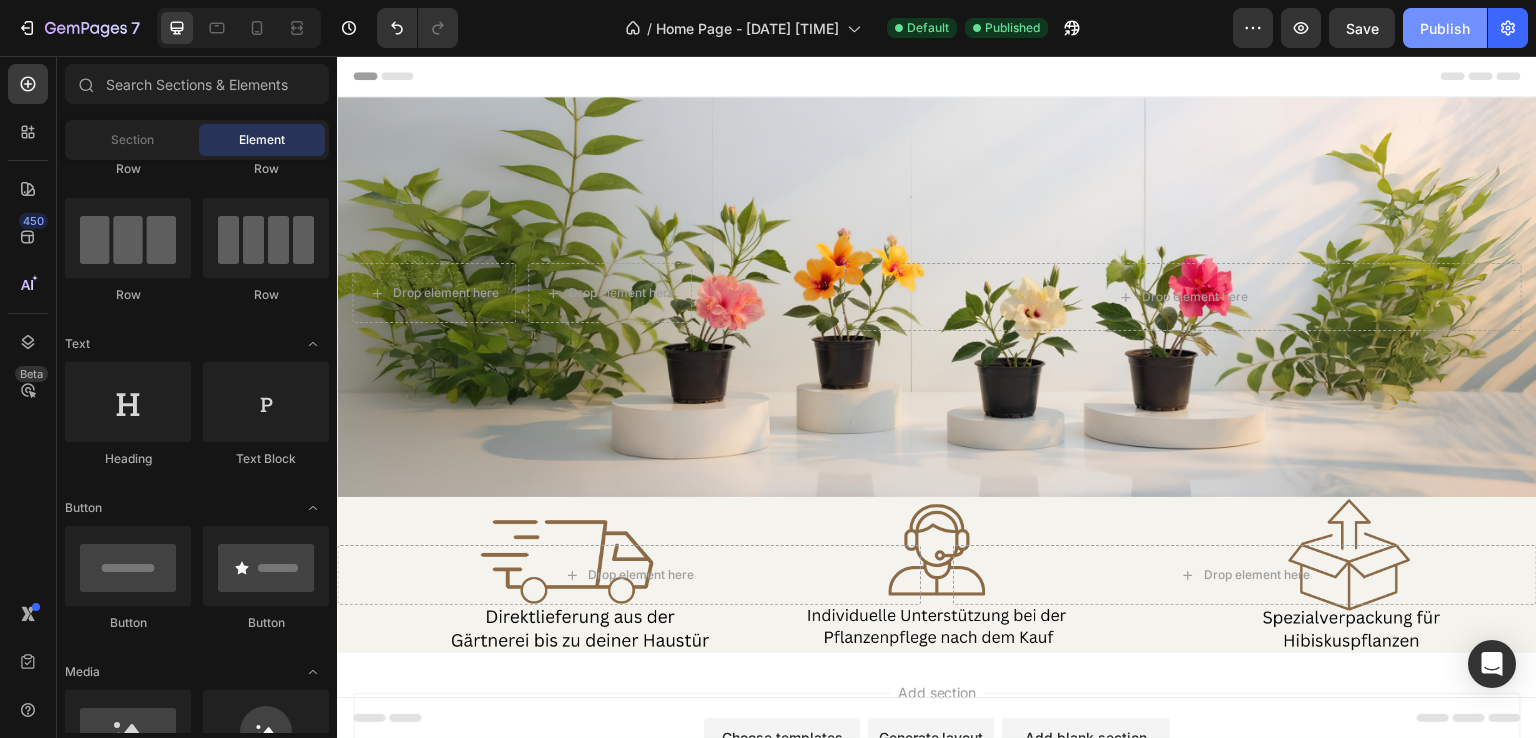 click on "Publish" at bounding box center (1445, 28) 